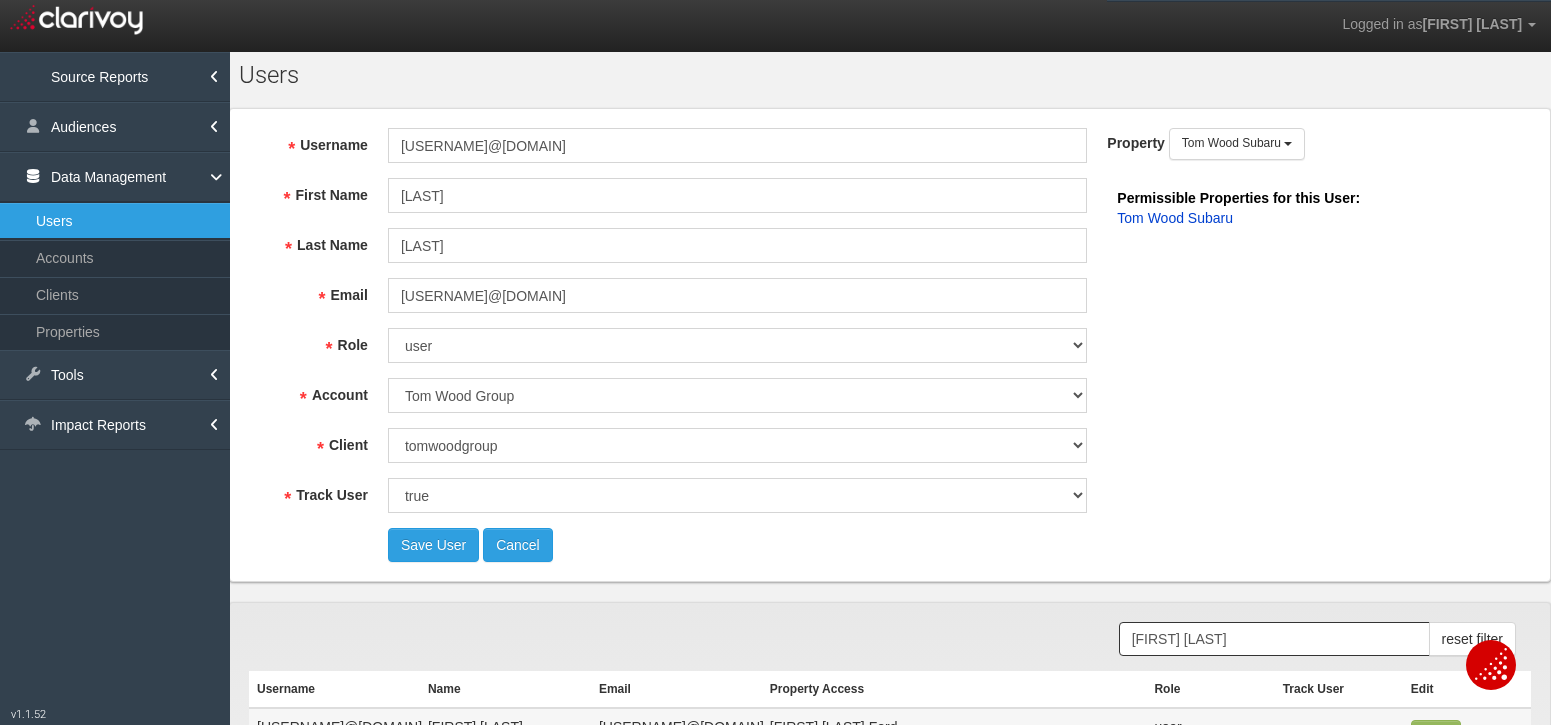 scroll, scrollTop: 0, scrollLeft: 0, axis: both 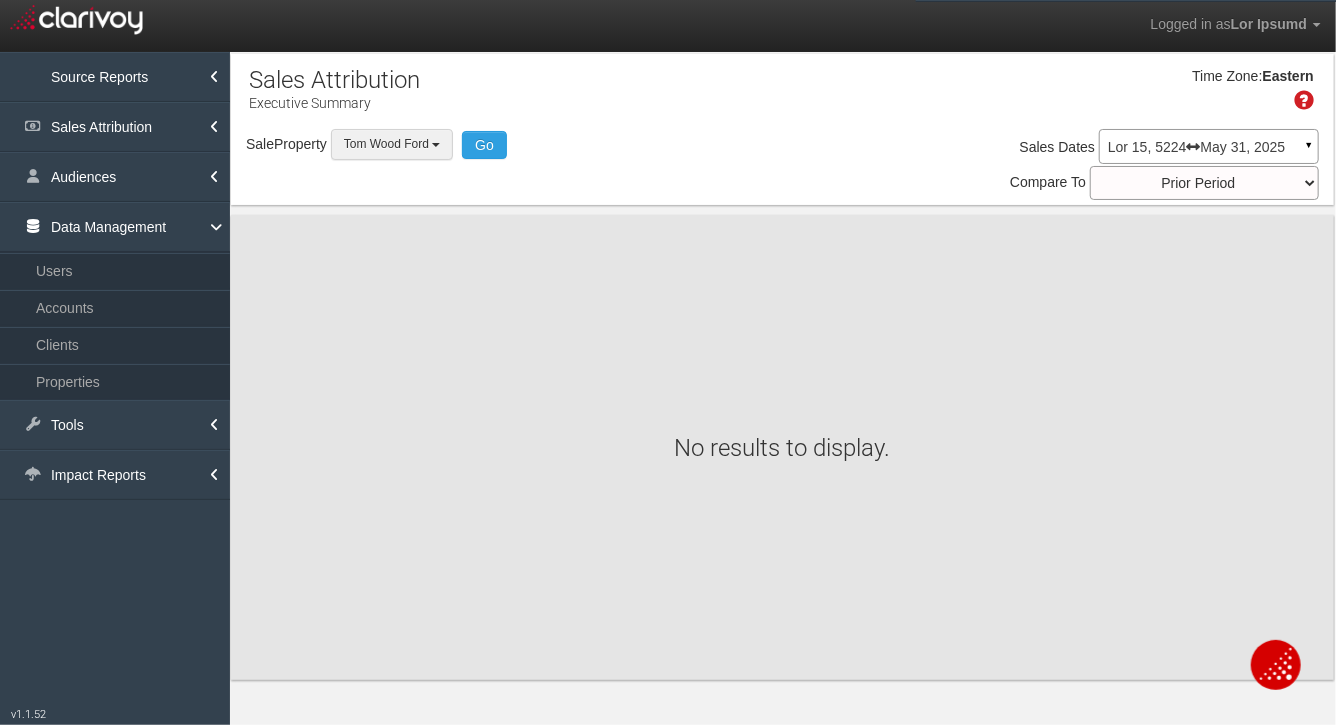 click on "Tom Wood Ford" at bounding box center (386, 144) 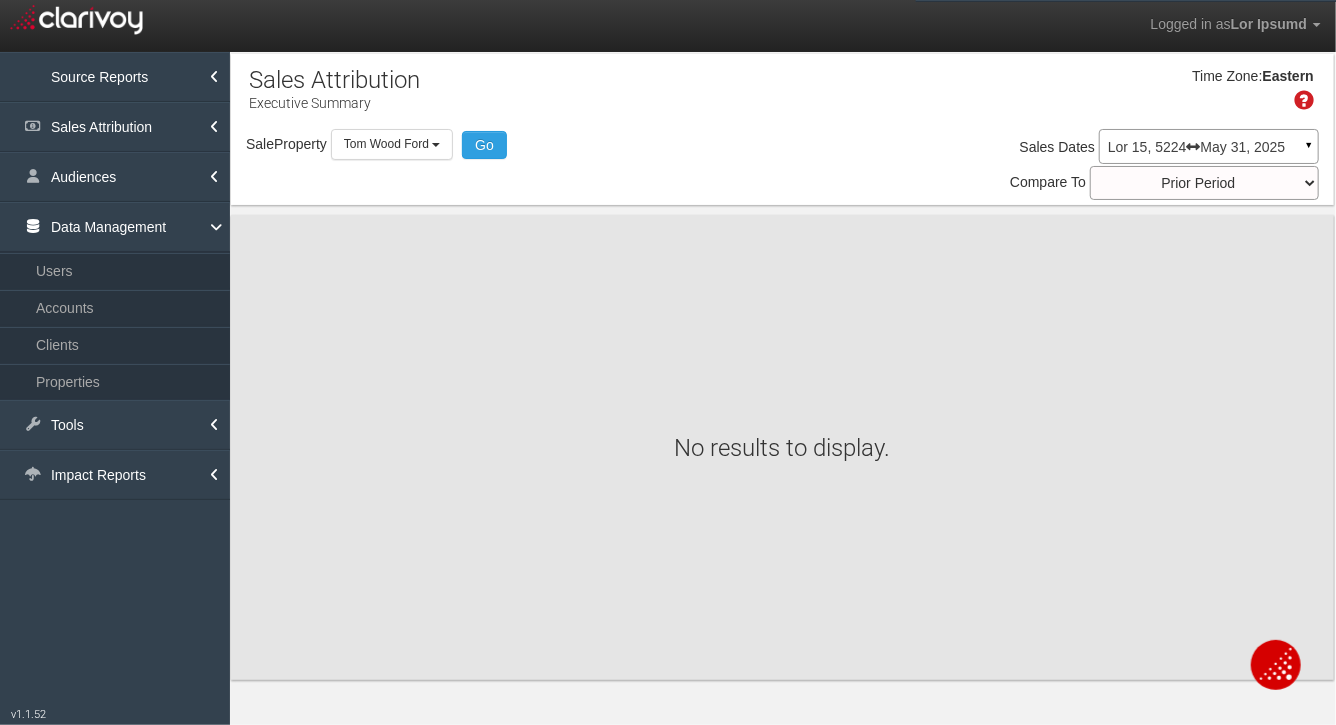 scroll, scrollTop: 117216, scrollLeft: 0, axis: vertical 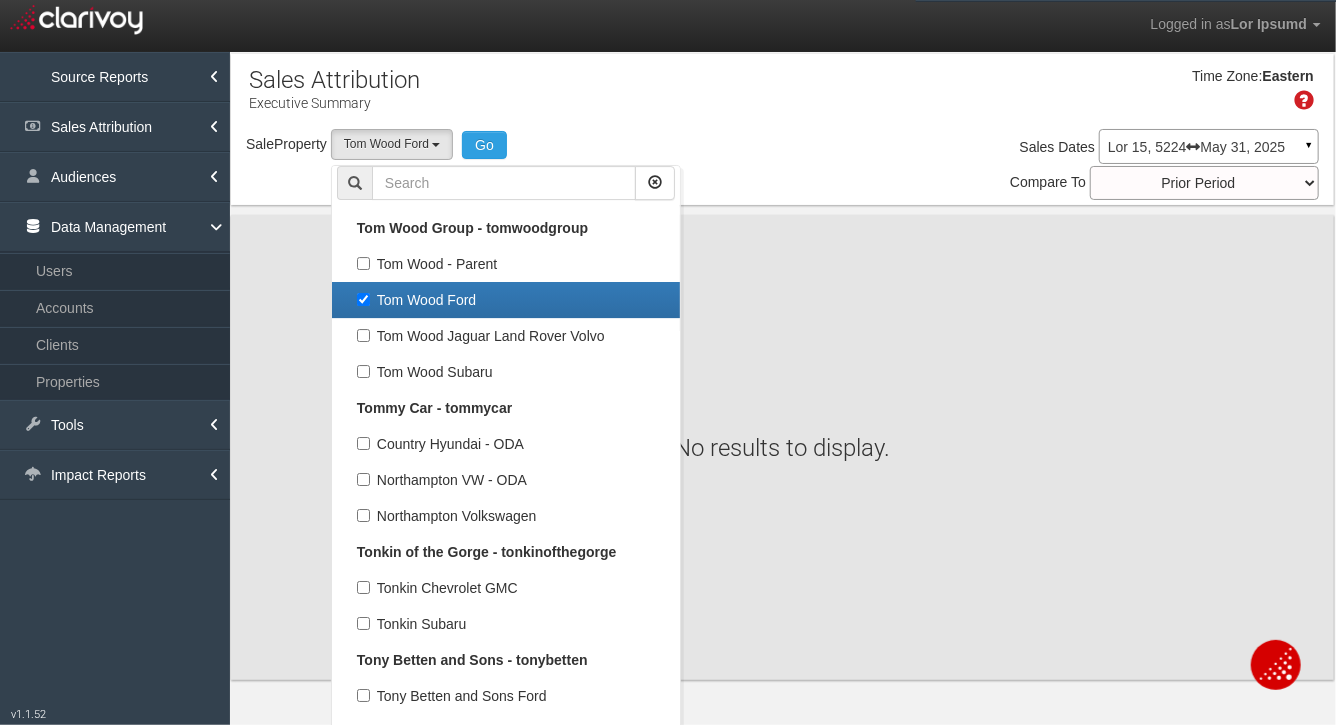 click on "Tom Wood Ford" at bounding box center (506, 300) 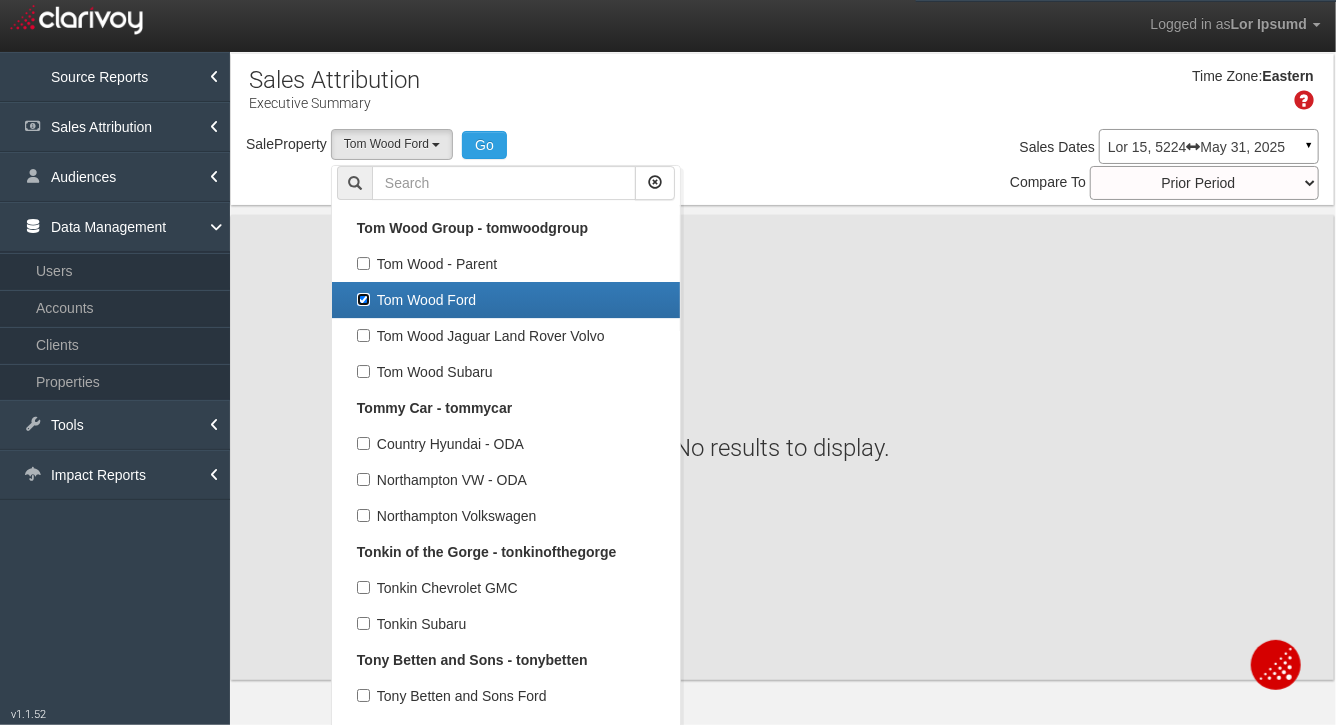 click on "Tom Wood Ford" at bounding box center [363, 299] 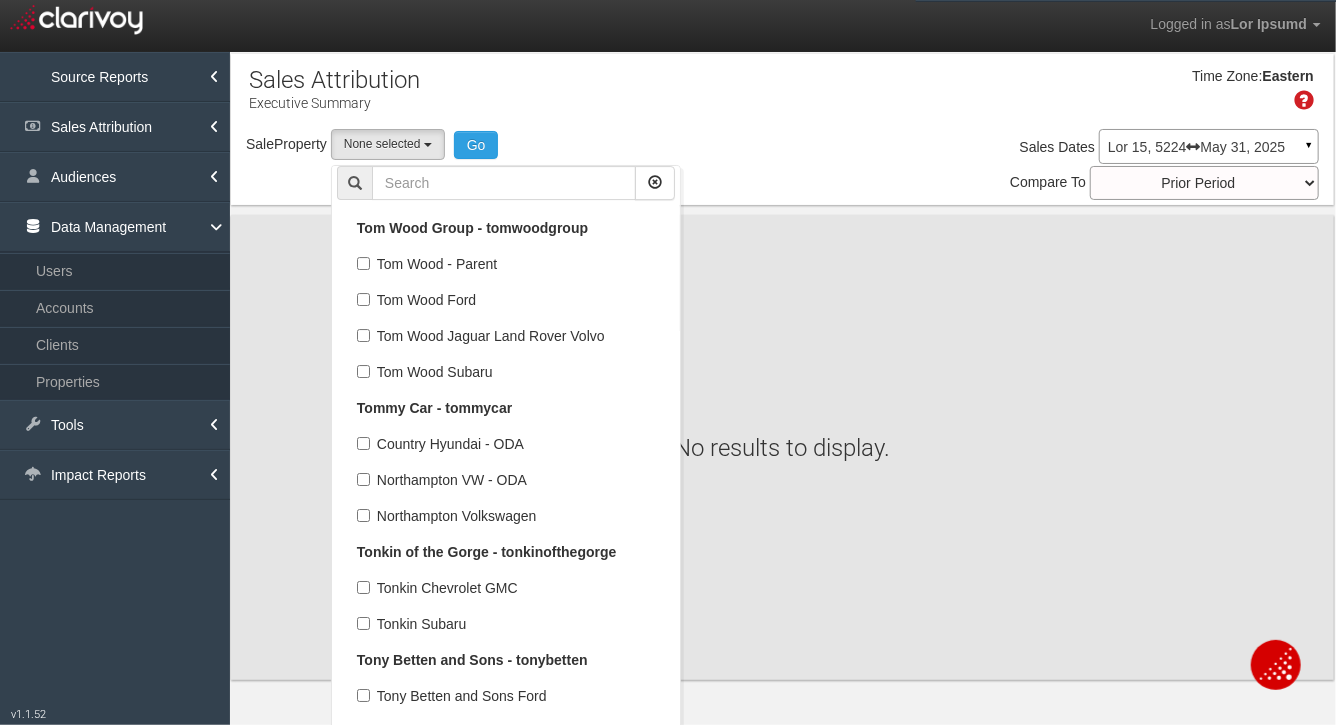 scroll, scrollTop: 56933, scrollLeft: 0, axis: vertical 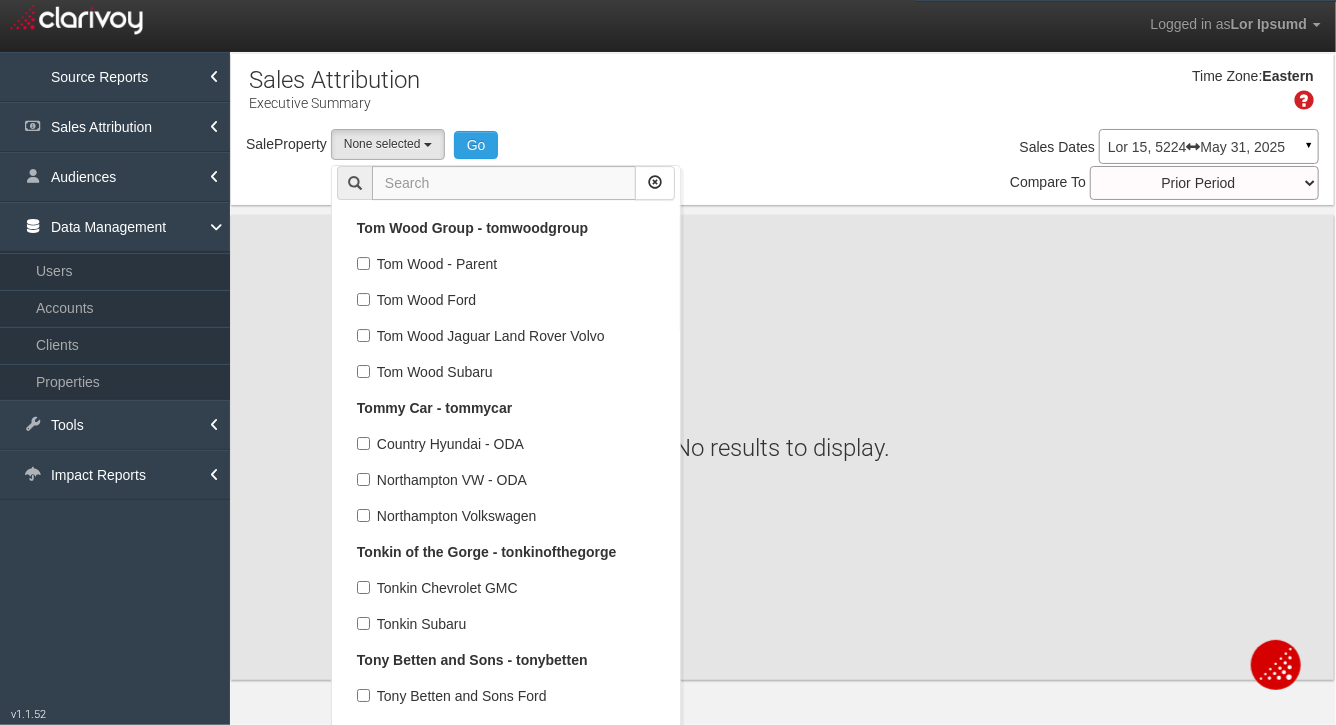 click at bounding box center [504, 183] 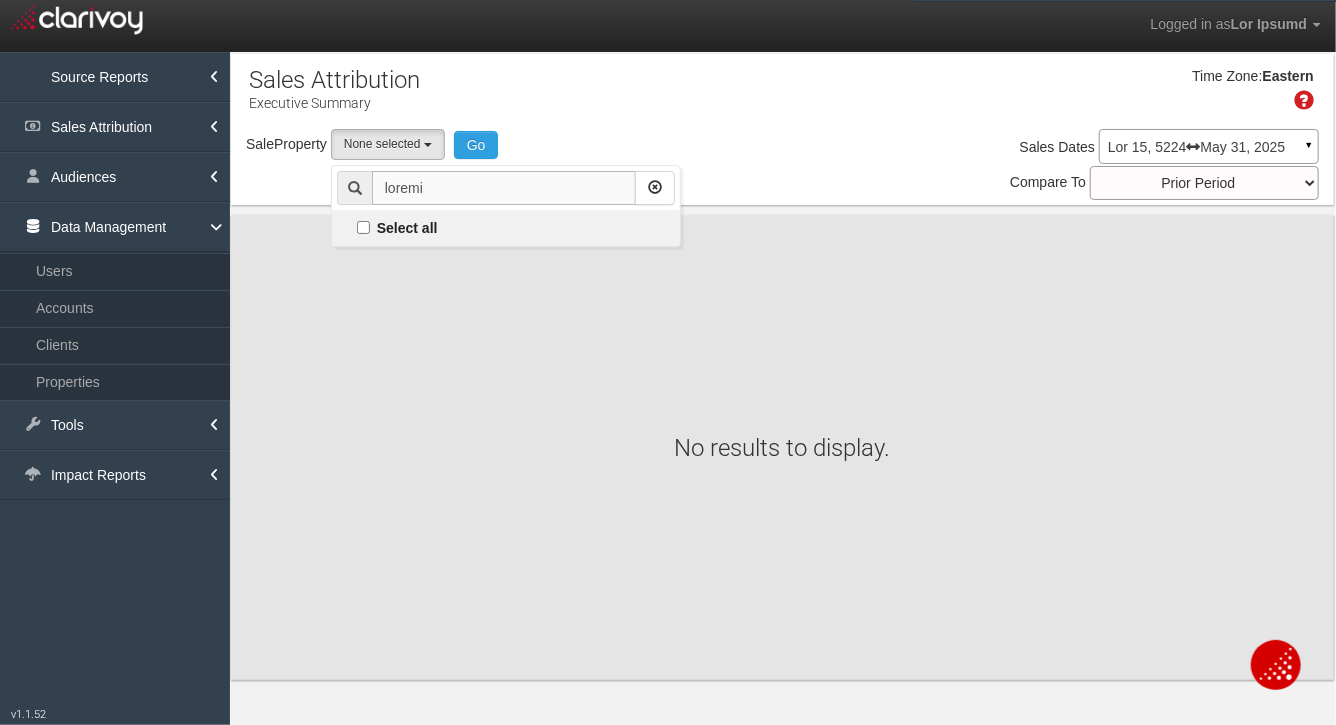 scroll, scrollTop: 0, scrollLeft: 0, axis: both 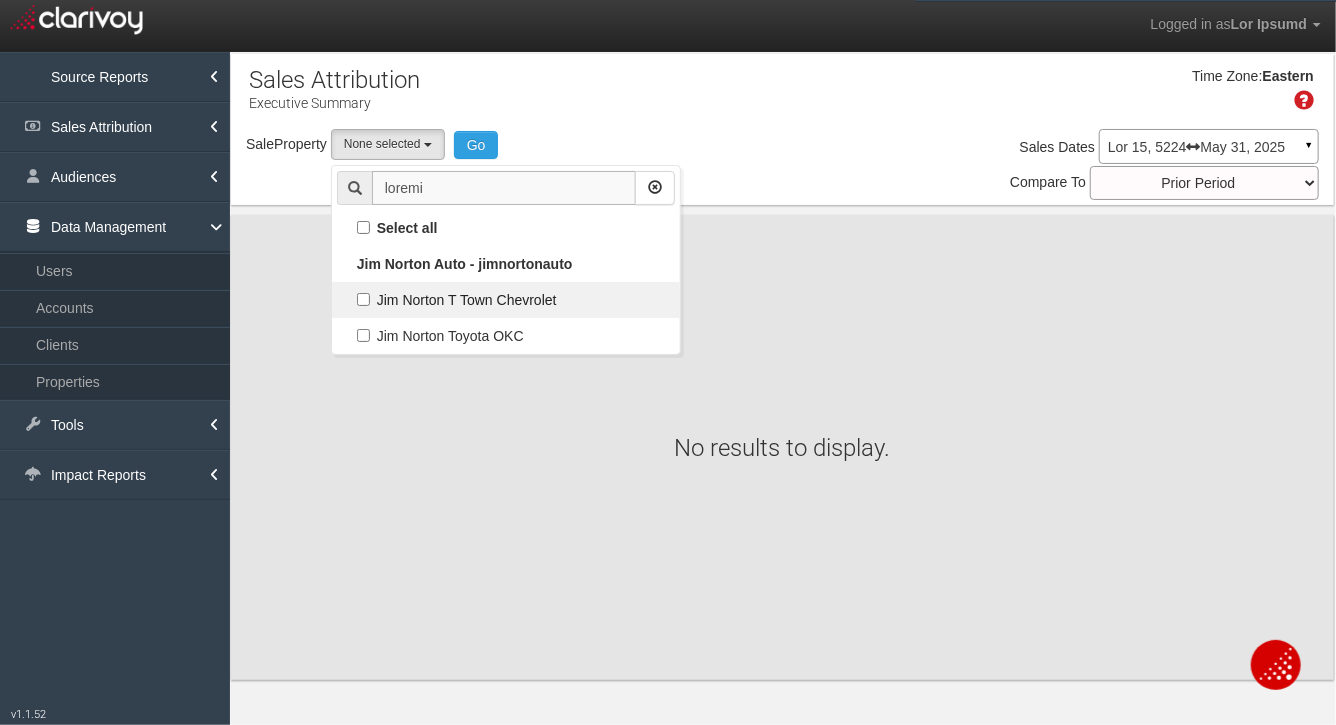 type on "loremi" 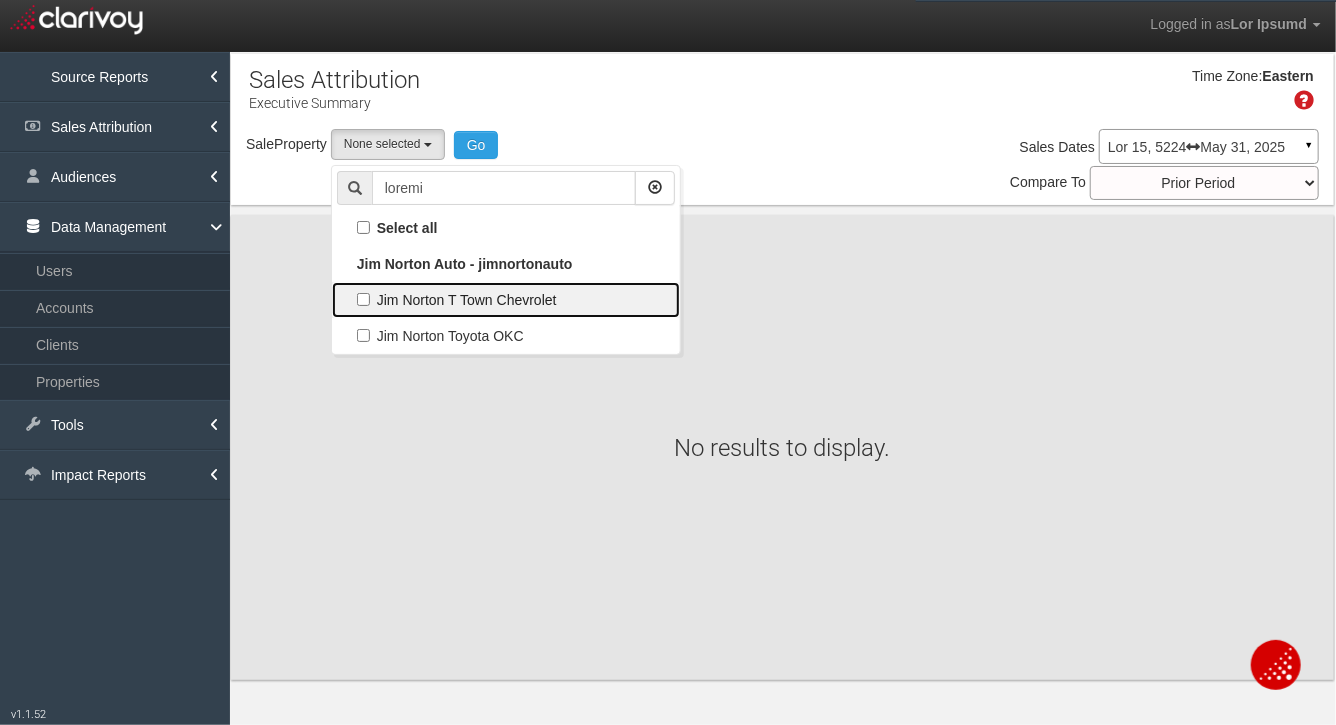click on "Jim Norton T Town Chevrolet" at bounding box center [506, 228] 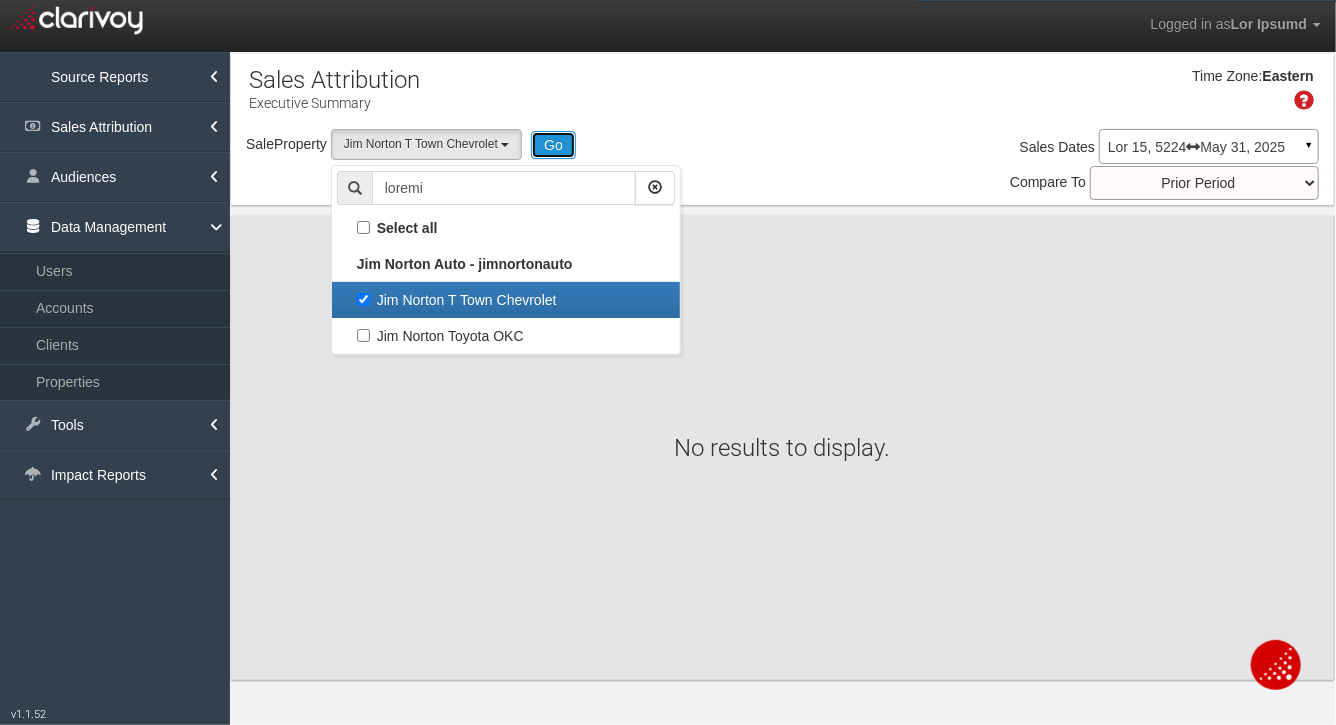 click on "Go" at bounding box center (553, 145) 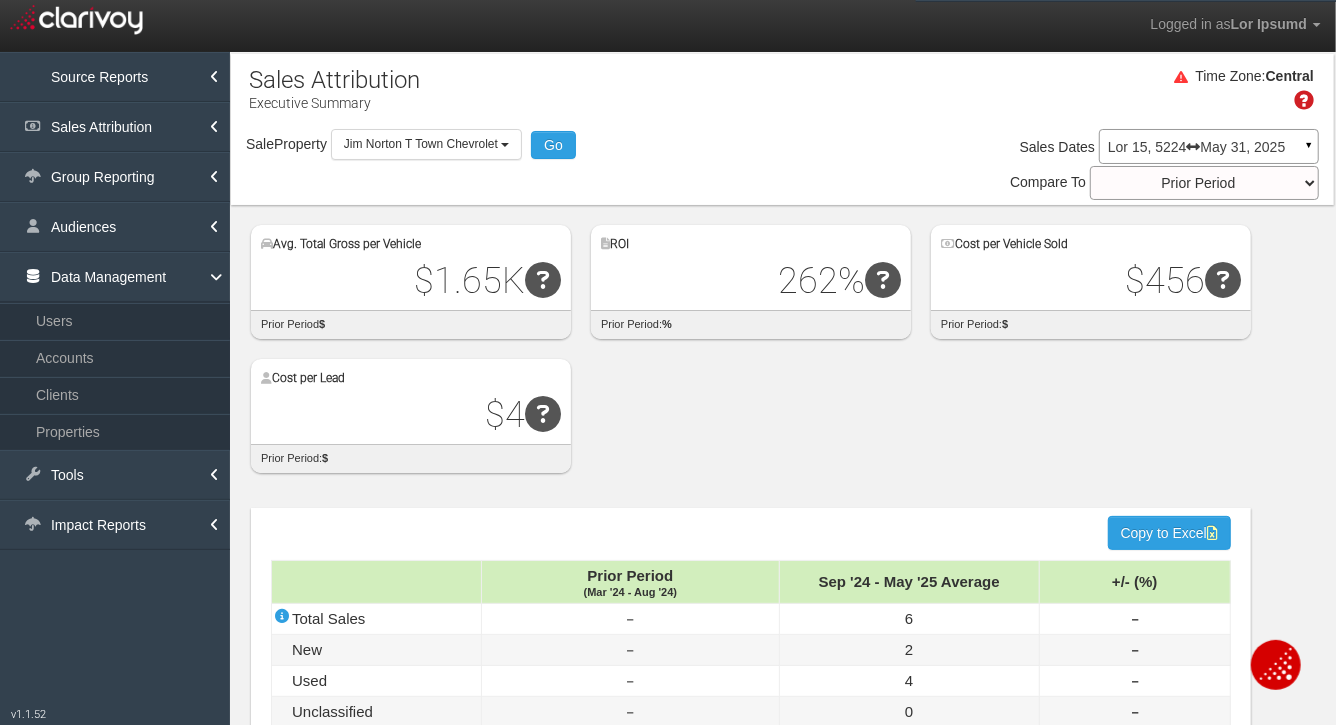 click on "Lor. Ipsum Dolor sit Ametcon
$8.13A  Elitseddoe: $1
tempo incidi
$
UTL
925%  Etdolorema: $5
aliqu enimad:
%
Mini ven Quisnos Exer
$896  Ullamcolab: $2
nisia exeaco:
$
Cons dui Aute
$4  Irureinrep: $5
volup velite:
$" at bounding box center [792, 339] 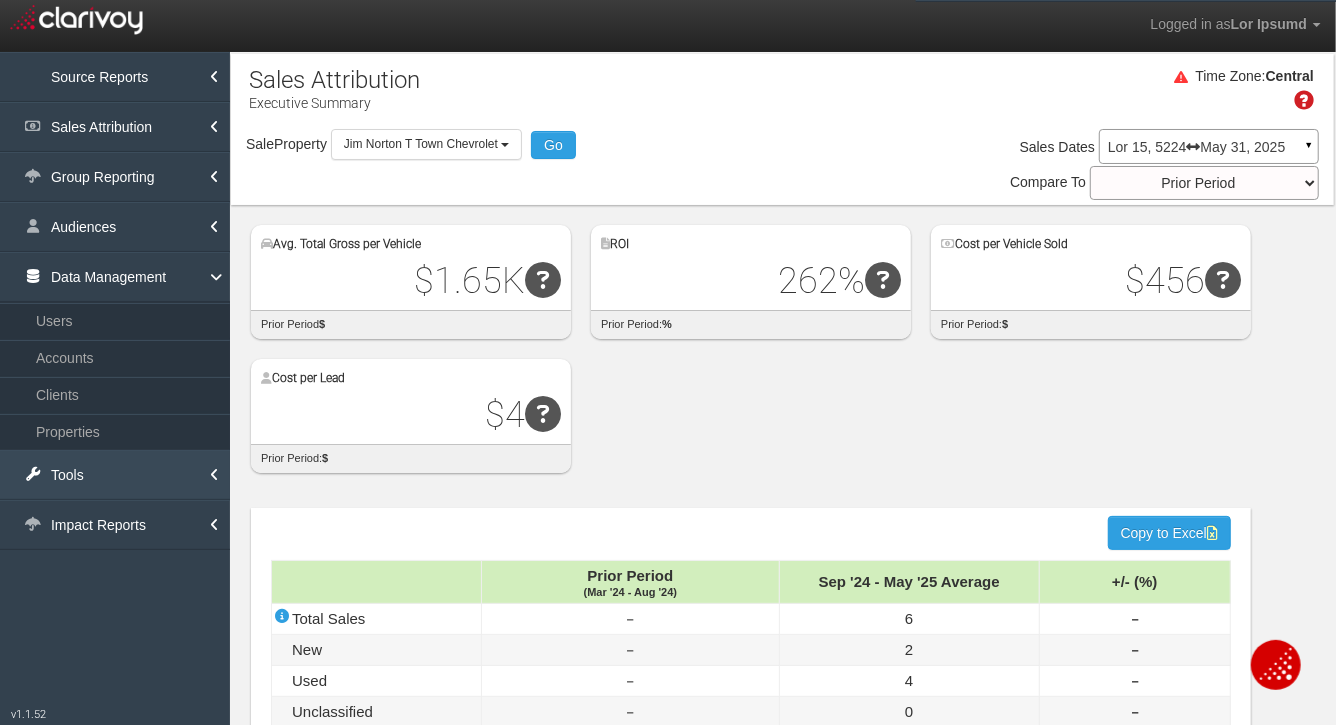click on "Tools" at bounding box center (115, 475) 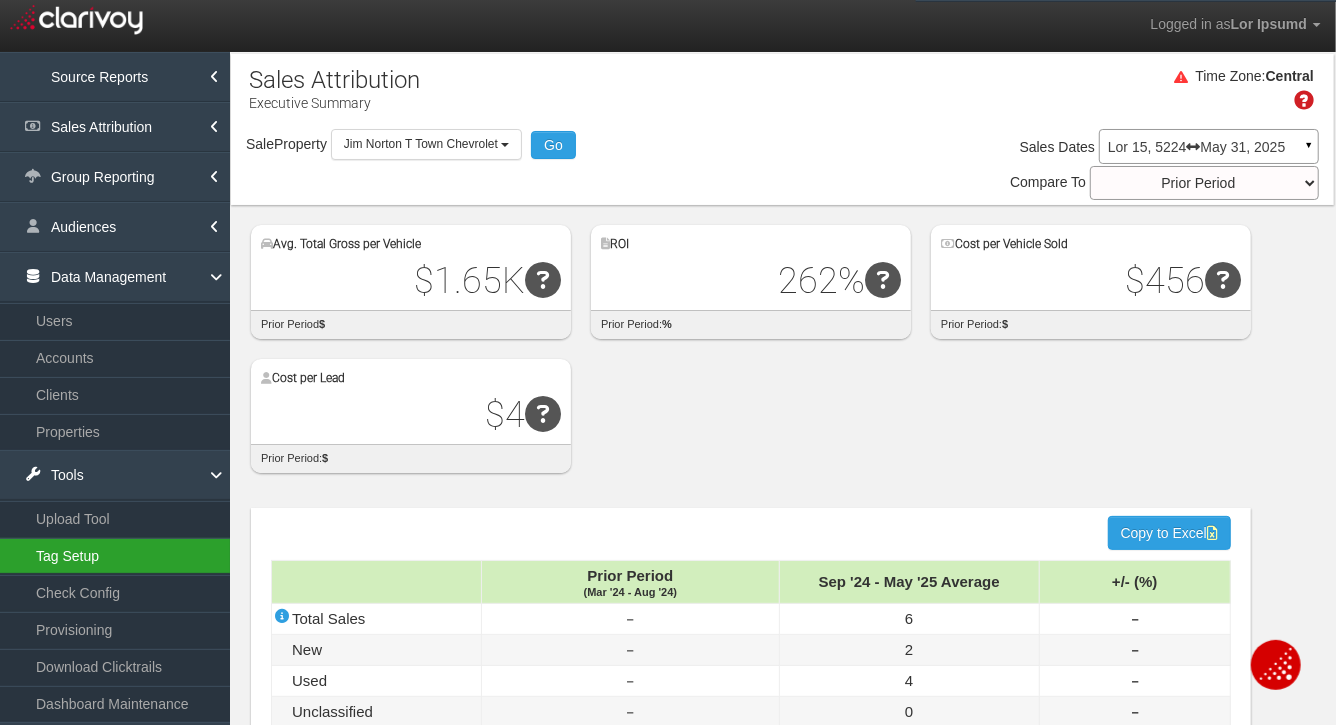 click on "Tag Setup" at bounding box center (115, 556) 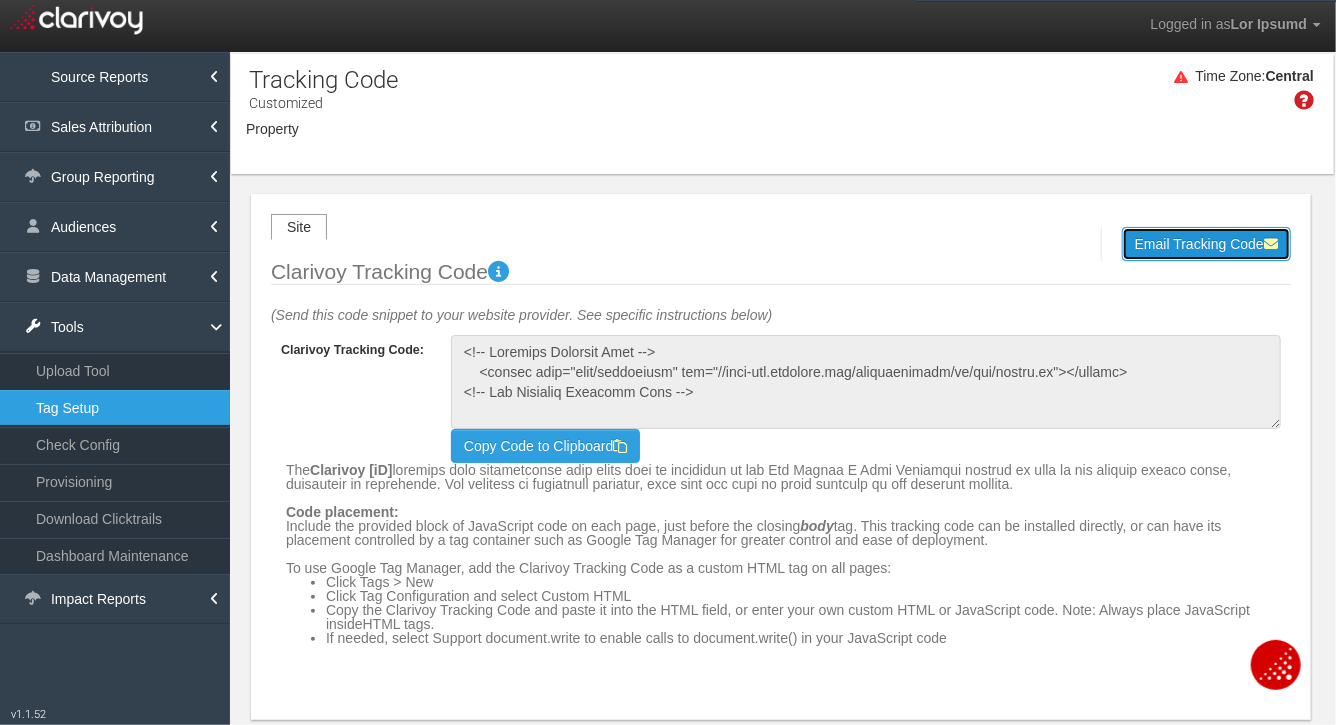 click on "Email Tracking Code" at bounding box center [1206, 244] 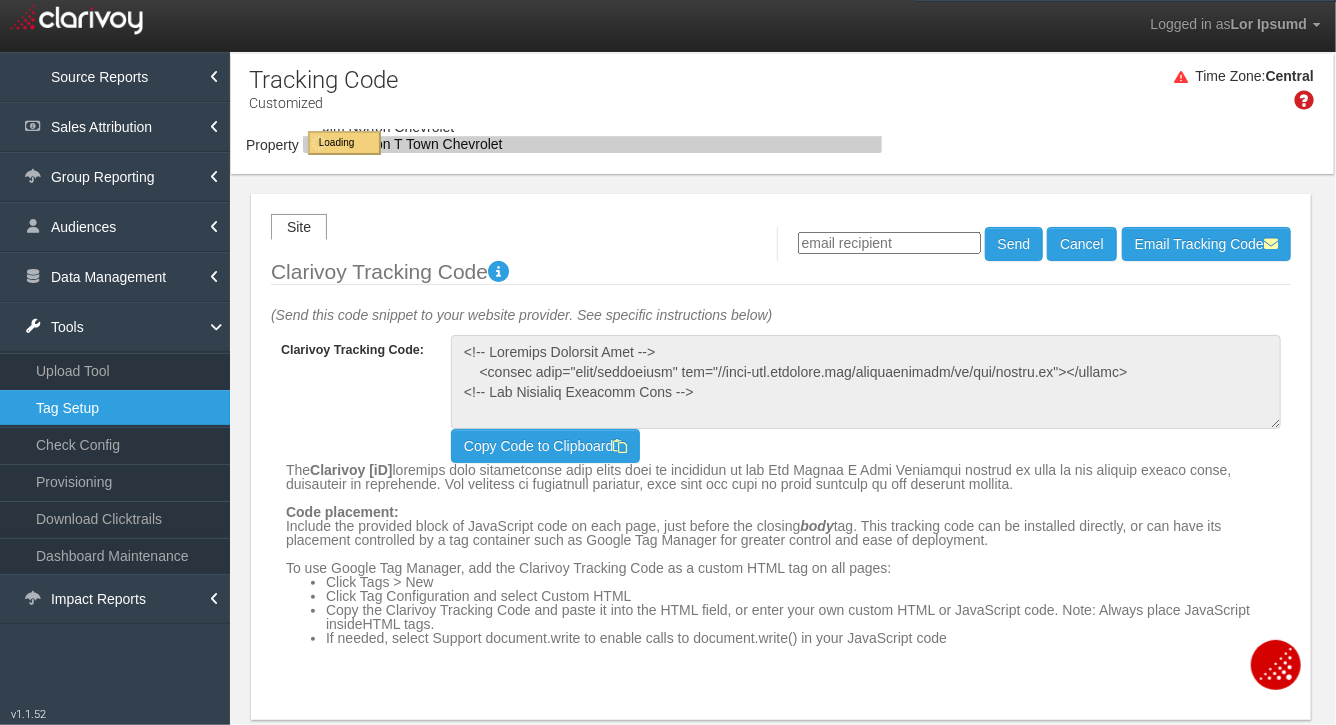 click at bounding box center (889, 243) 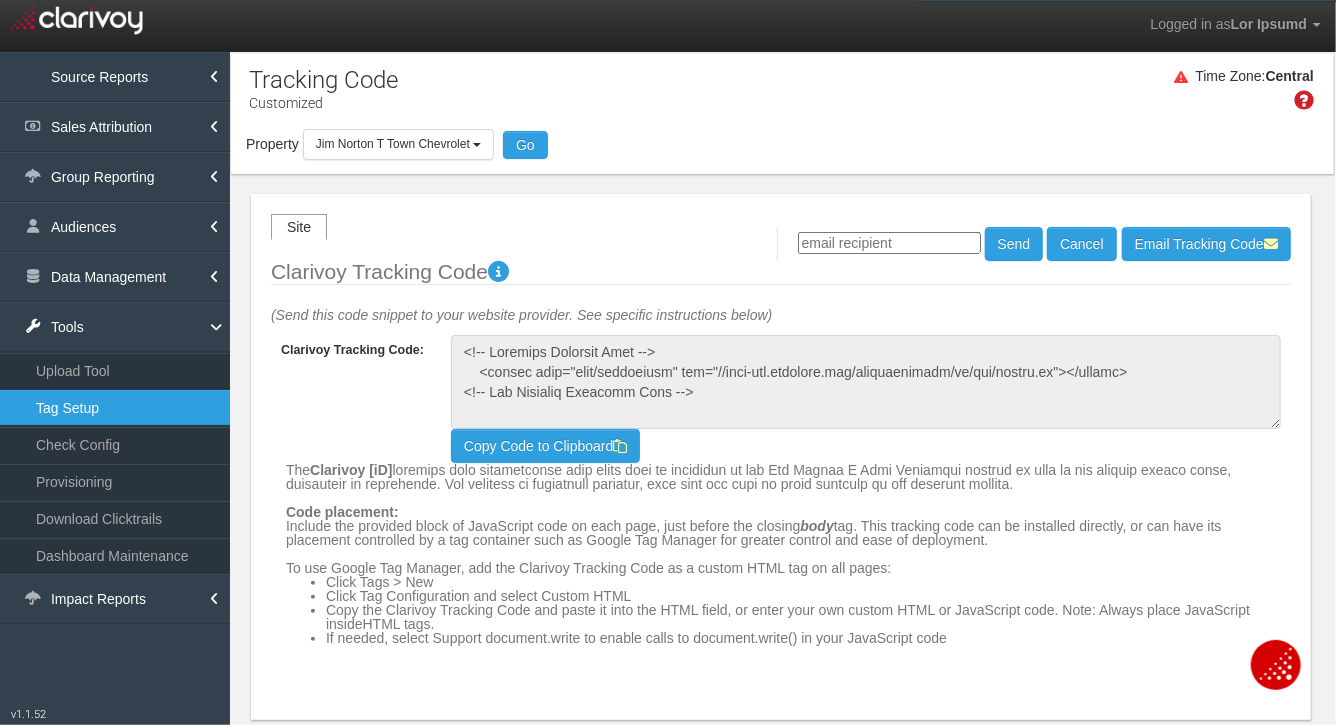 click at bounding box center [889, 243] 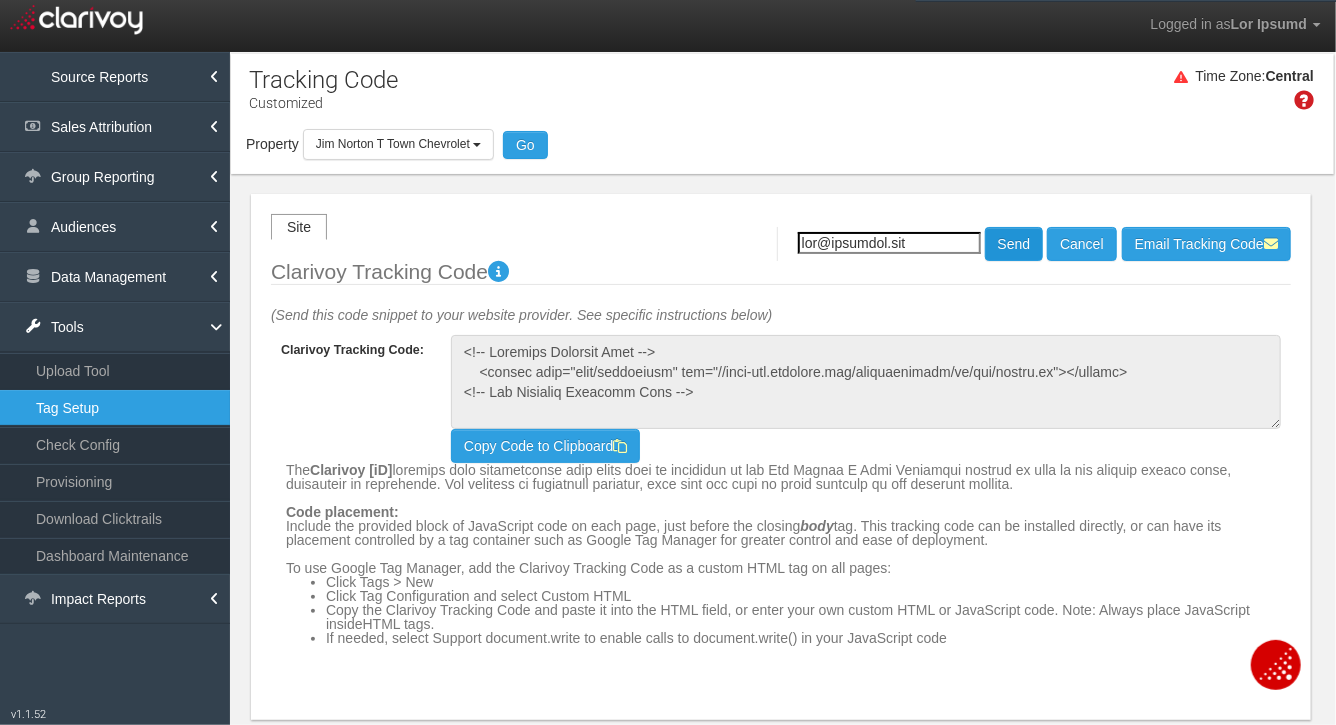type on "lor@ipsumdol.sit" 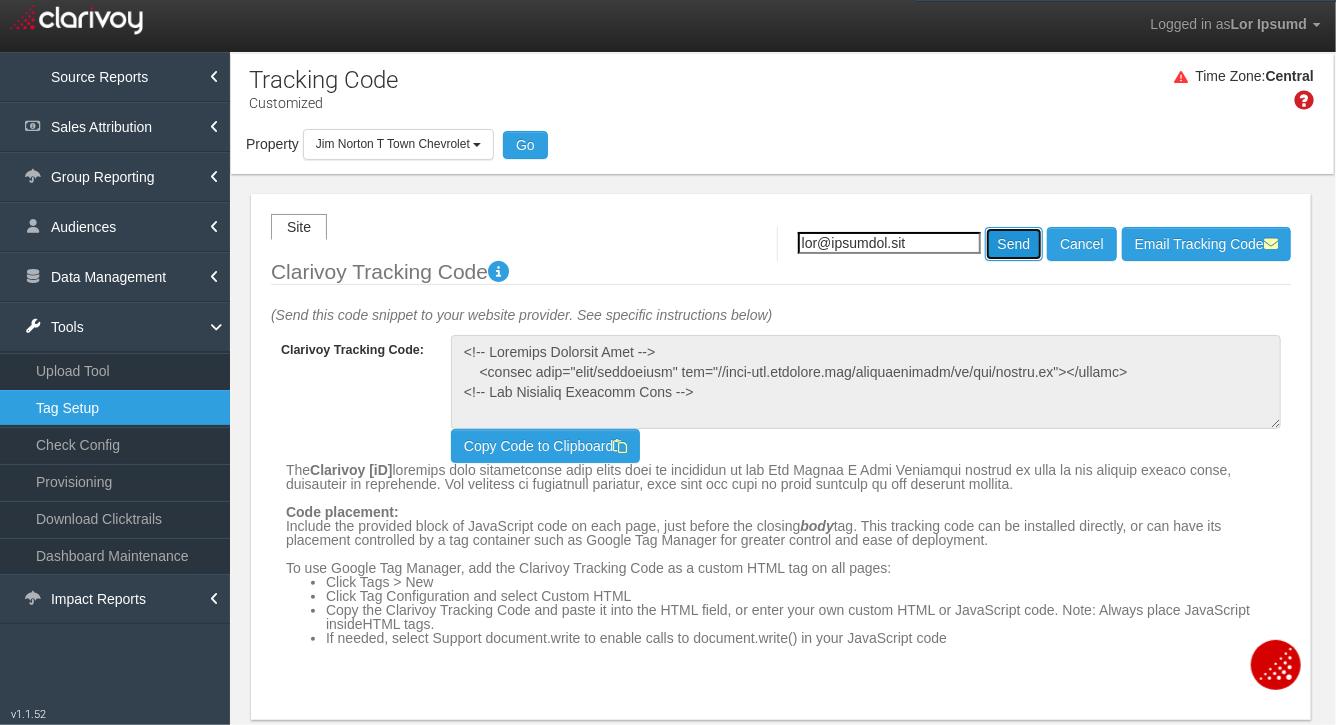 click on "Send" at bounding box center (1014, 244) 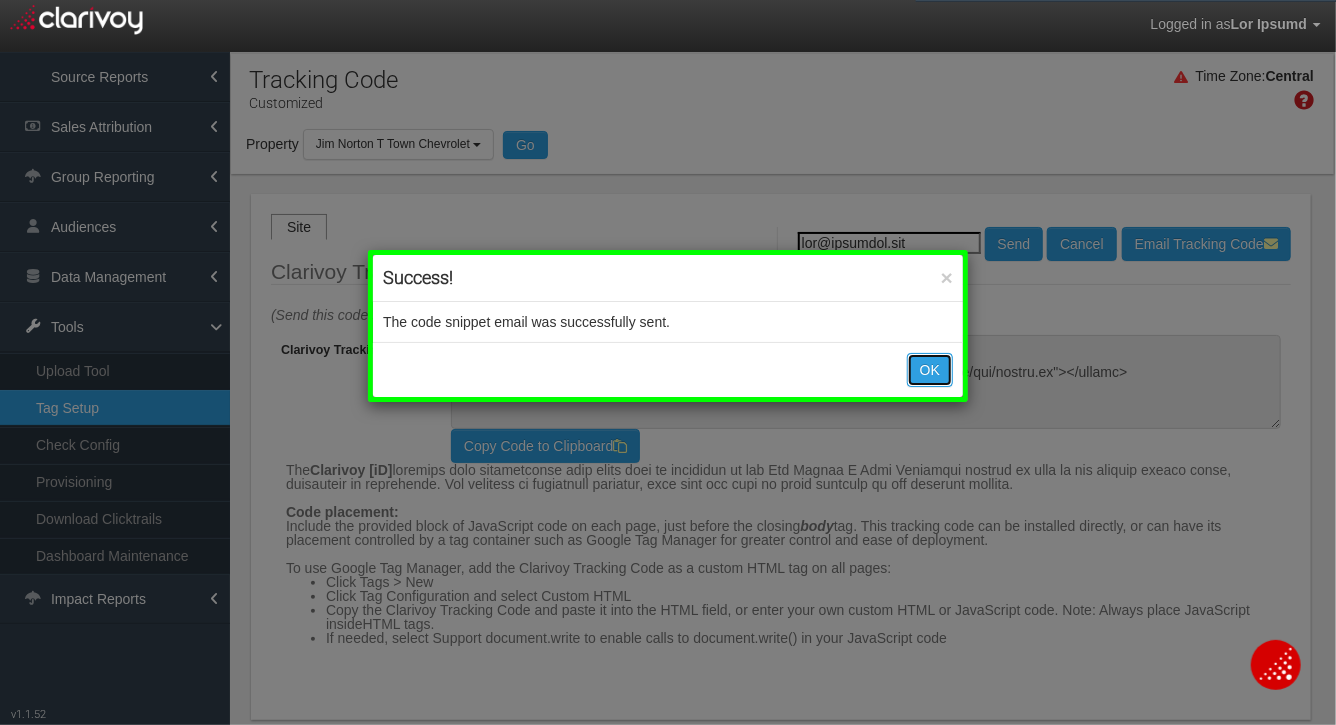 click on "OK" at bounding box center (930, 370) 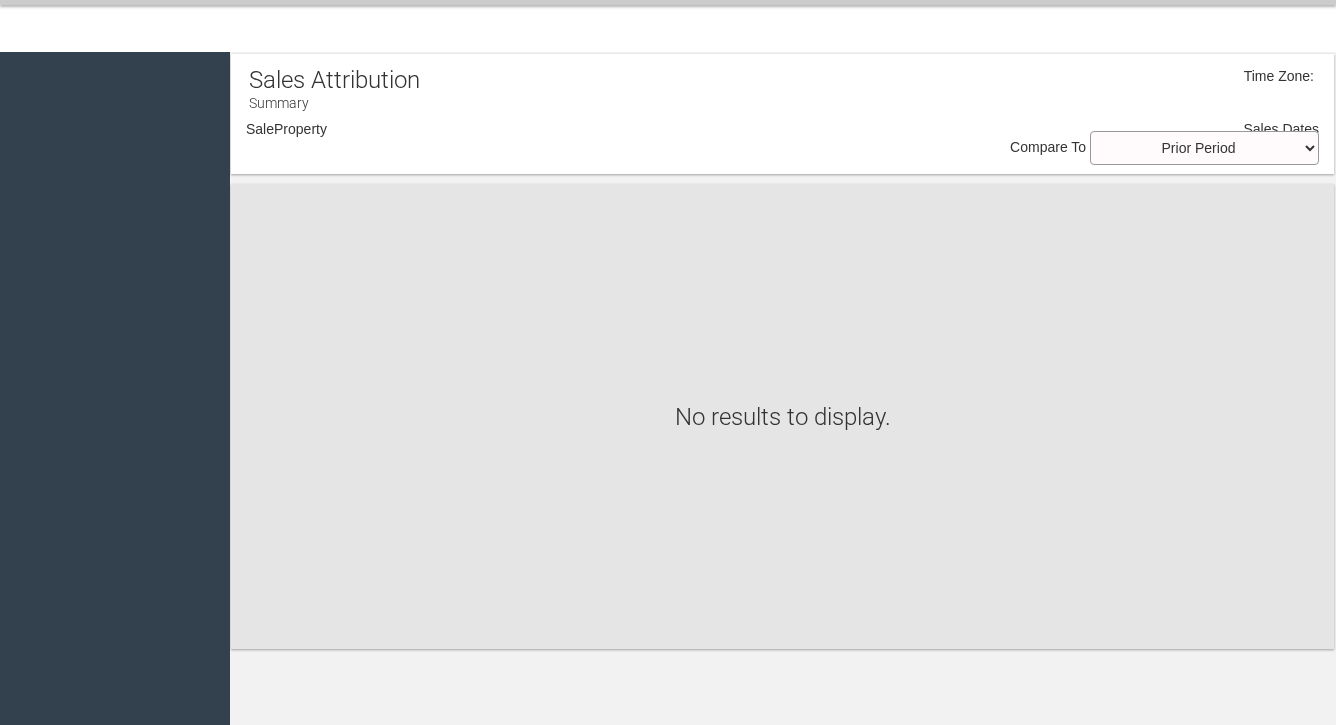 scroll, scrollTop: 0, scrollLeft: 0, axis: both 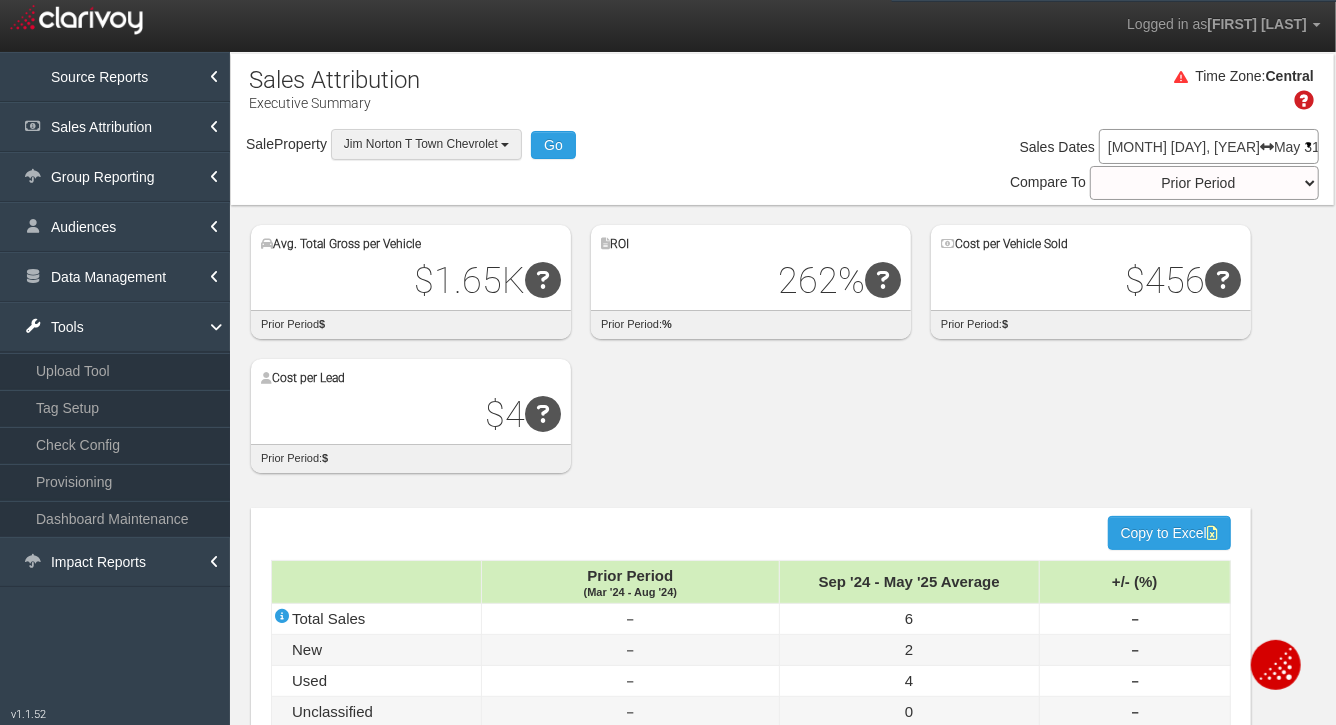 click on "Jim Norton T Town Chevrolet" at bounding box center [421, 144] 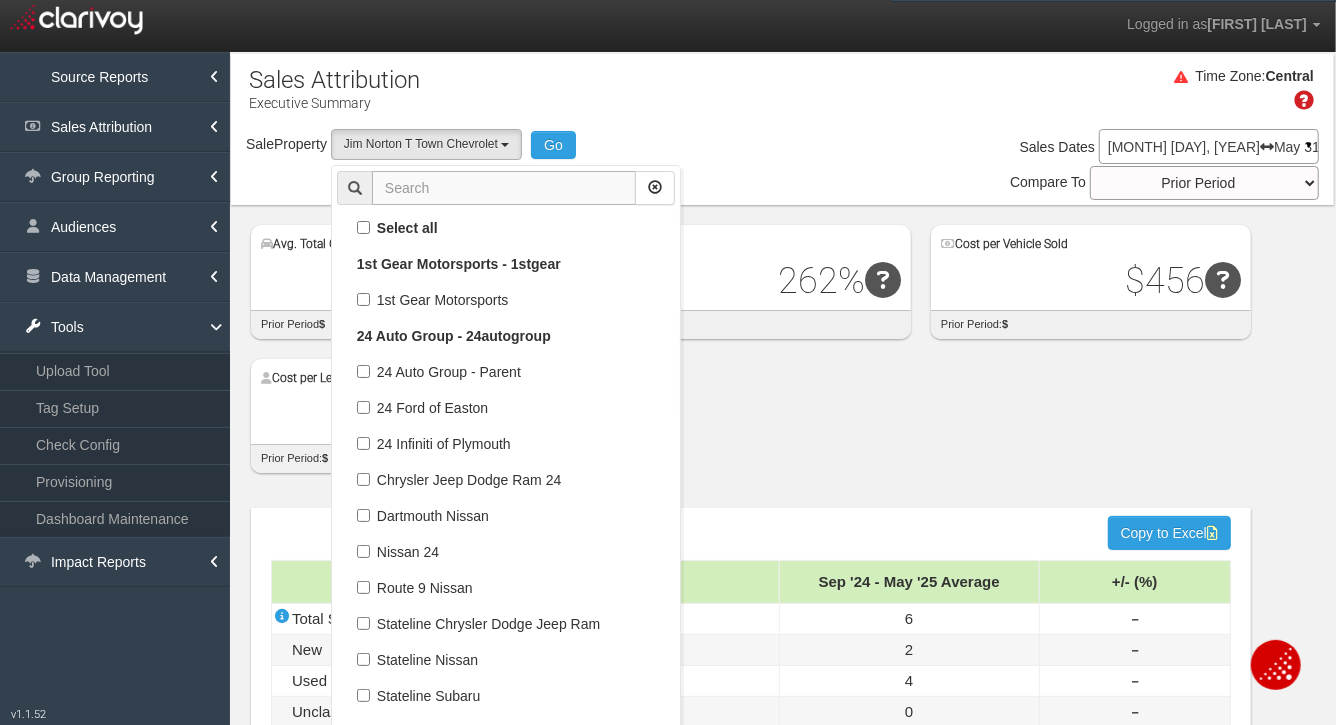 scroll, scrollTop: 61020, scrollLeft: 0, axis: vertical 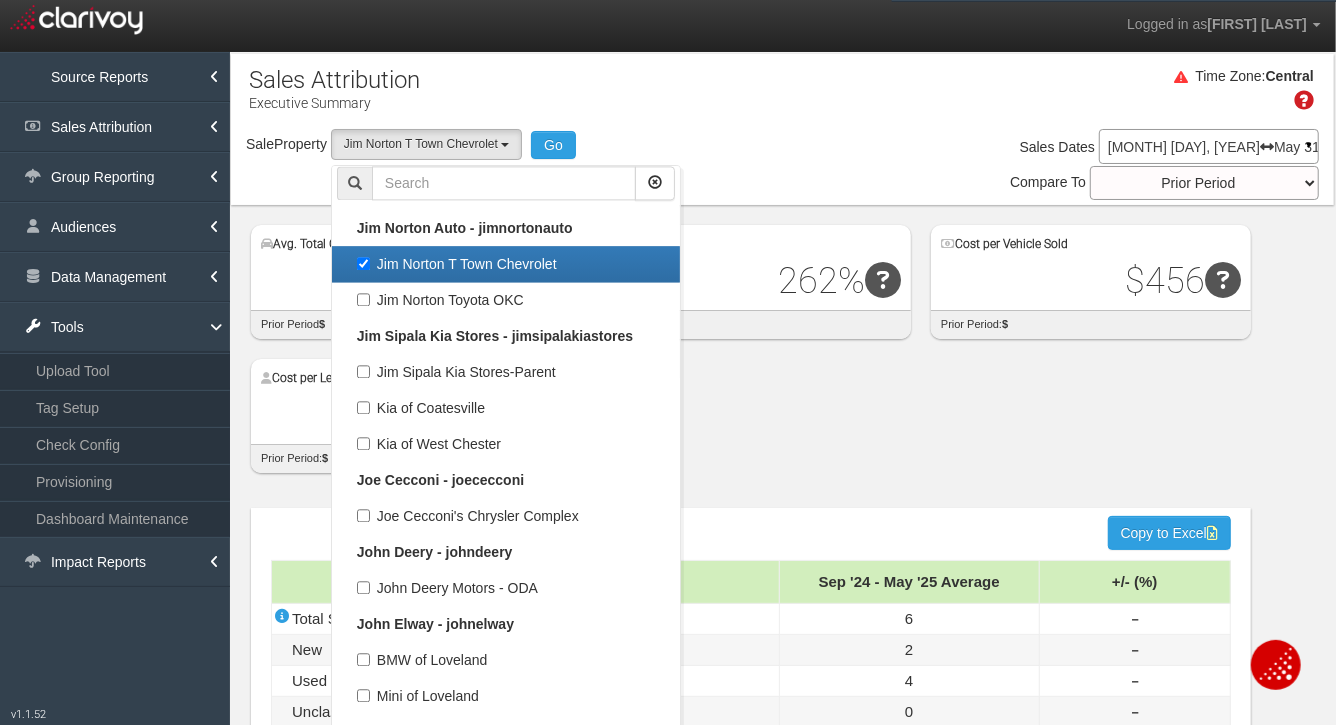 click on "Jim Norton T Town Chevrolet" at bounding box center [506, 264] 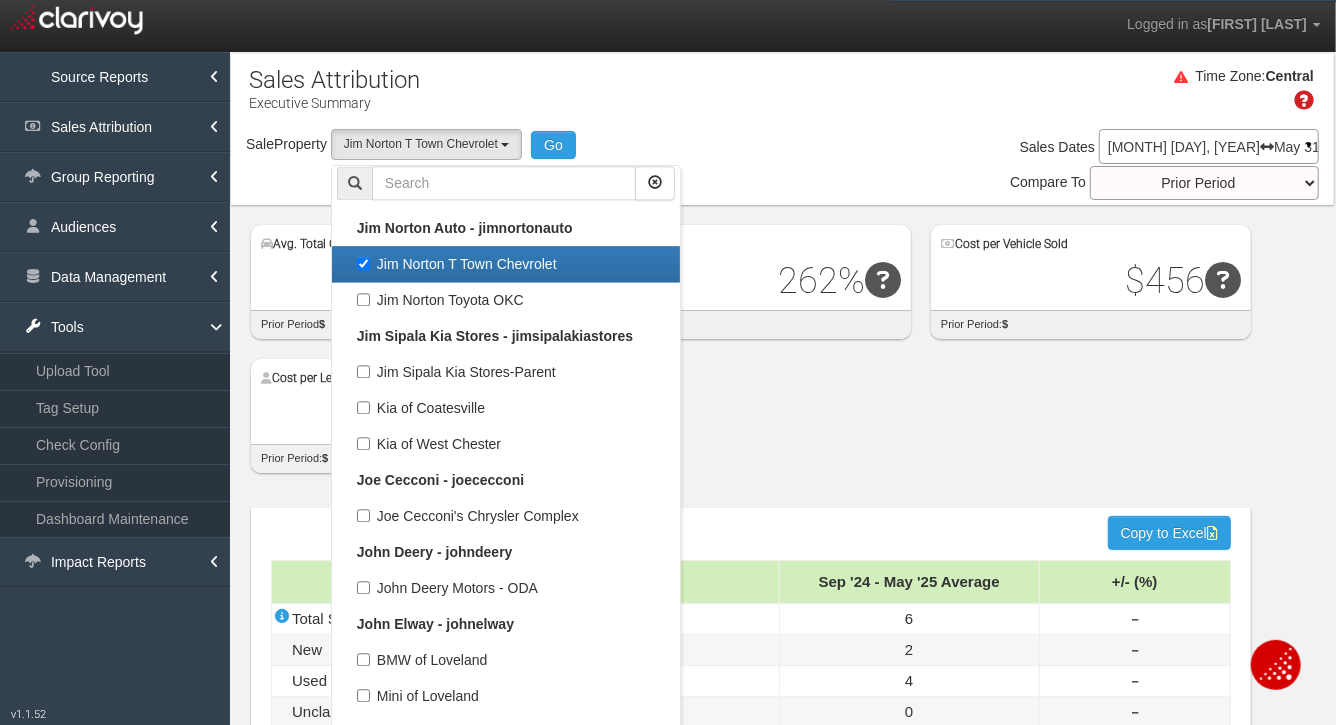click on "Jim Norton T Town Chevrolet" at bounding box center [363, 263] 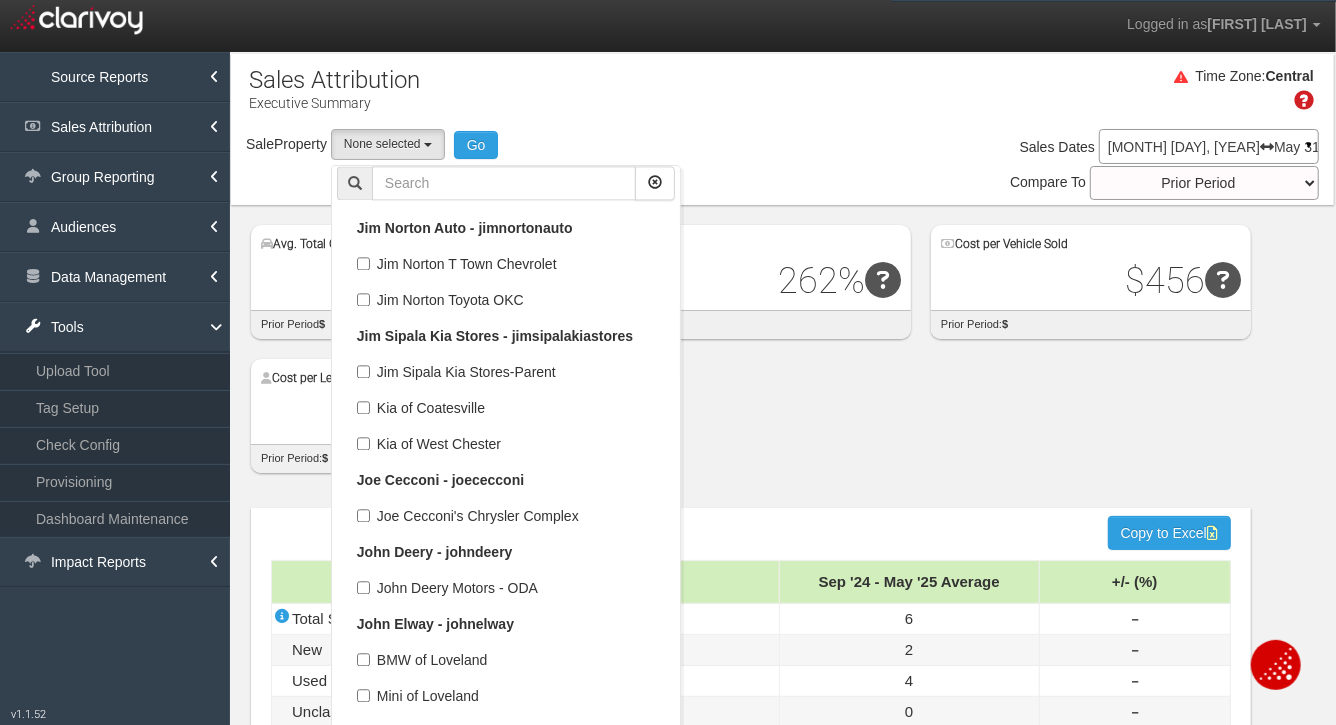 scroll, scrollTop: 29632, scrollLeft: 0, axis: vertical 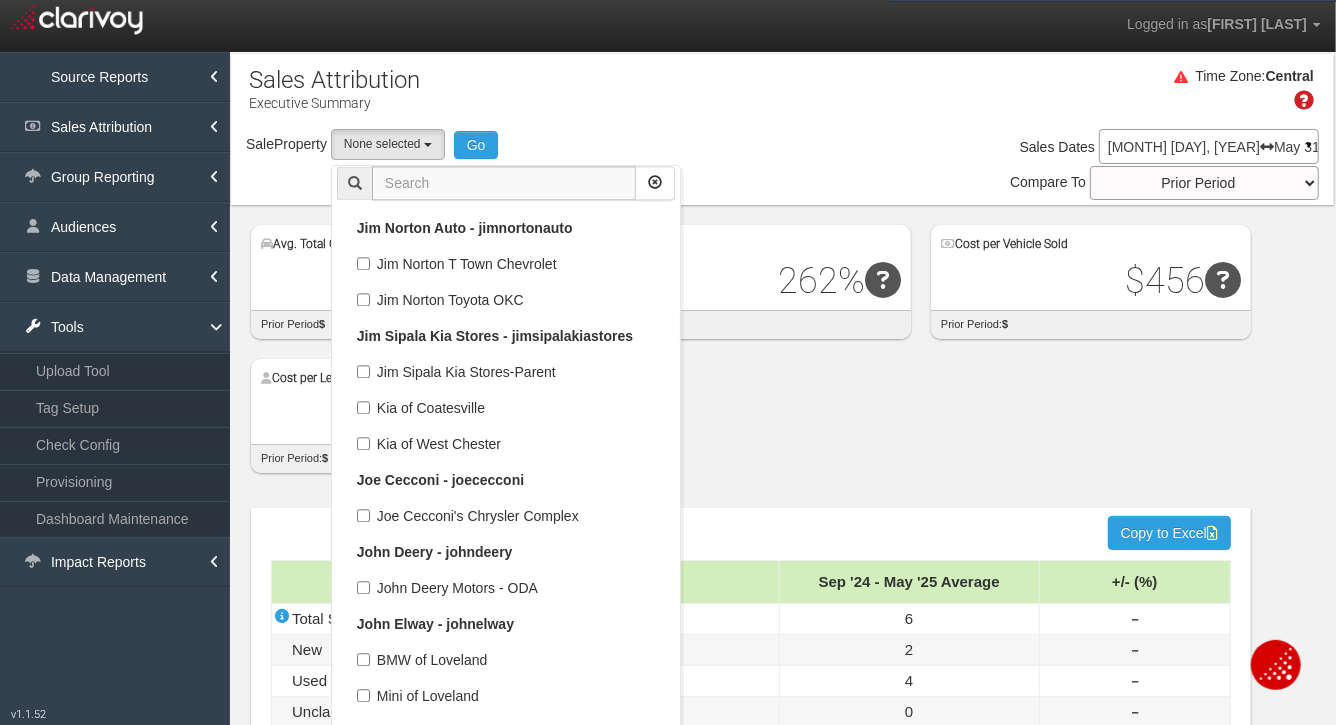 click at bounding box center [504, 183] 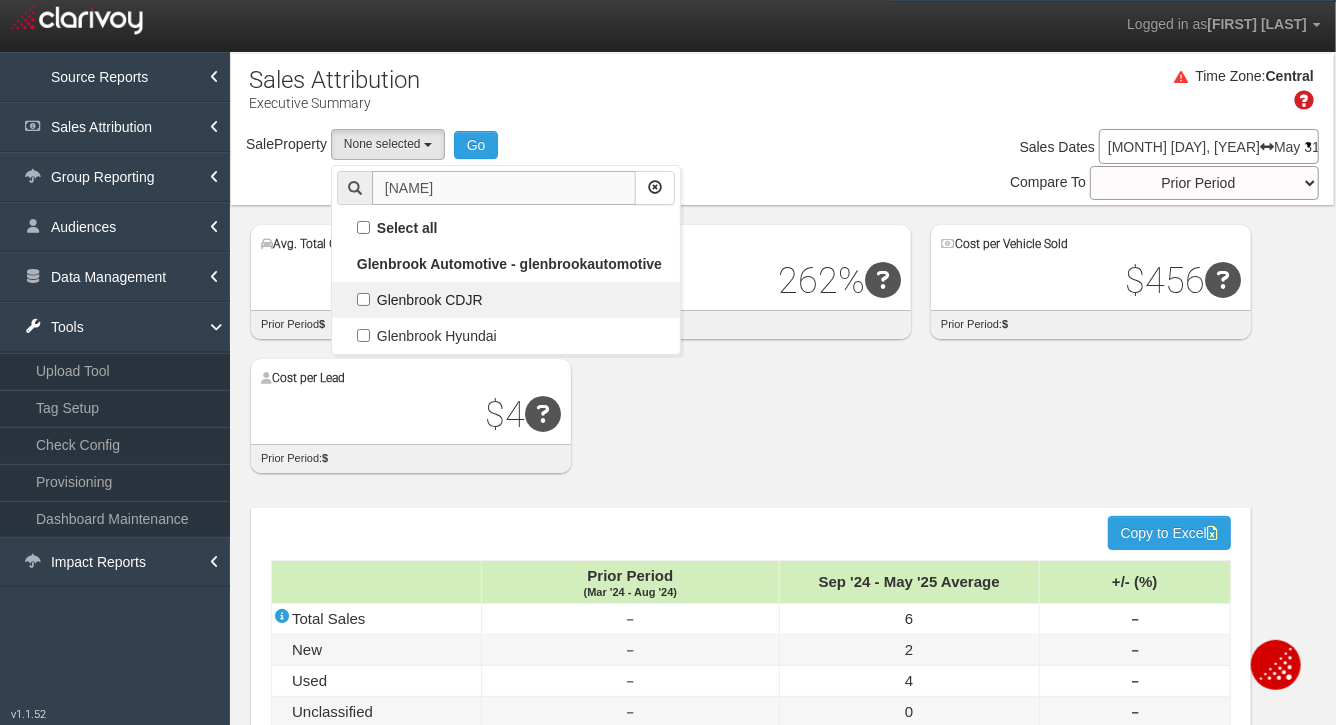 scroll, scrollTop: 0, scrollLeft: 0, axis: both 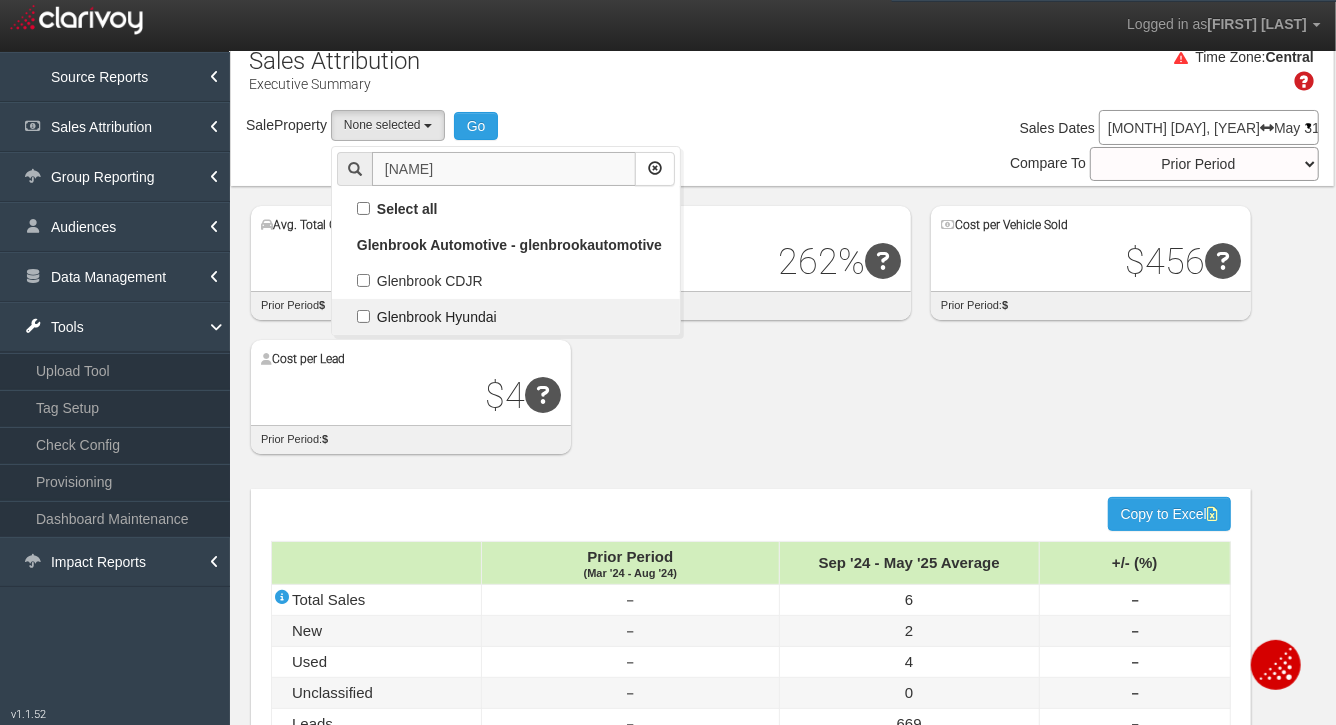 type on "glenbrook" 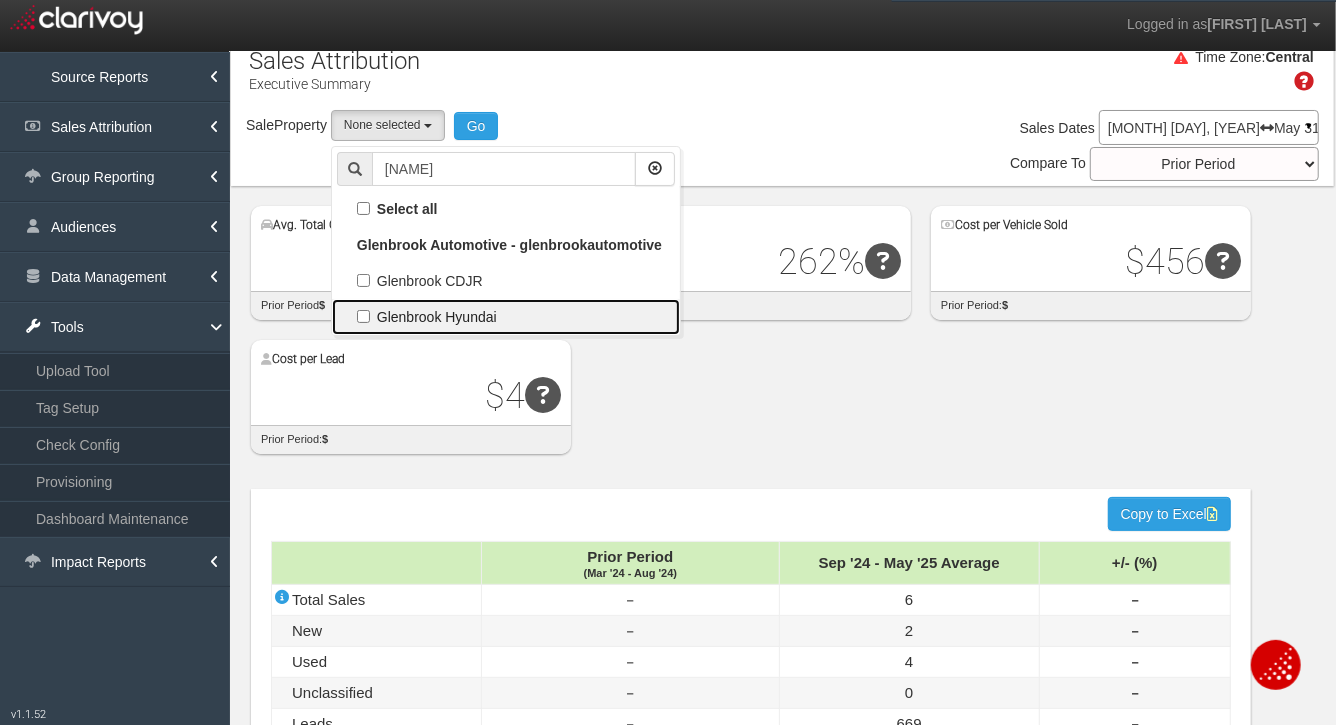 click on "Glenbrook Hyundai" at bounding box center (506, 209) 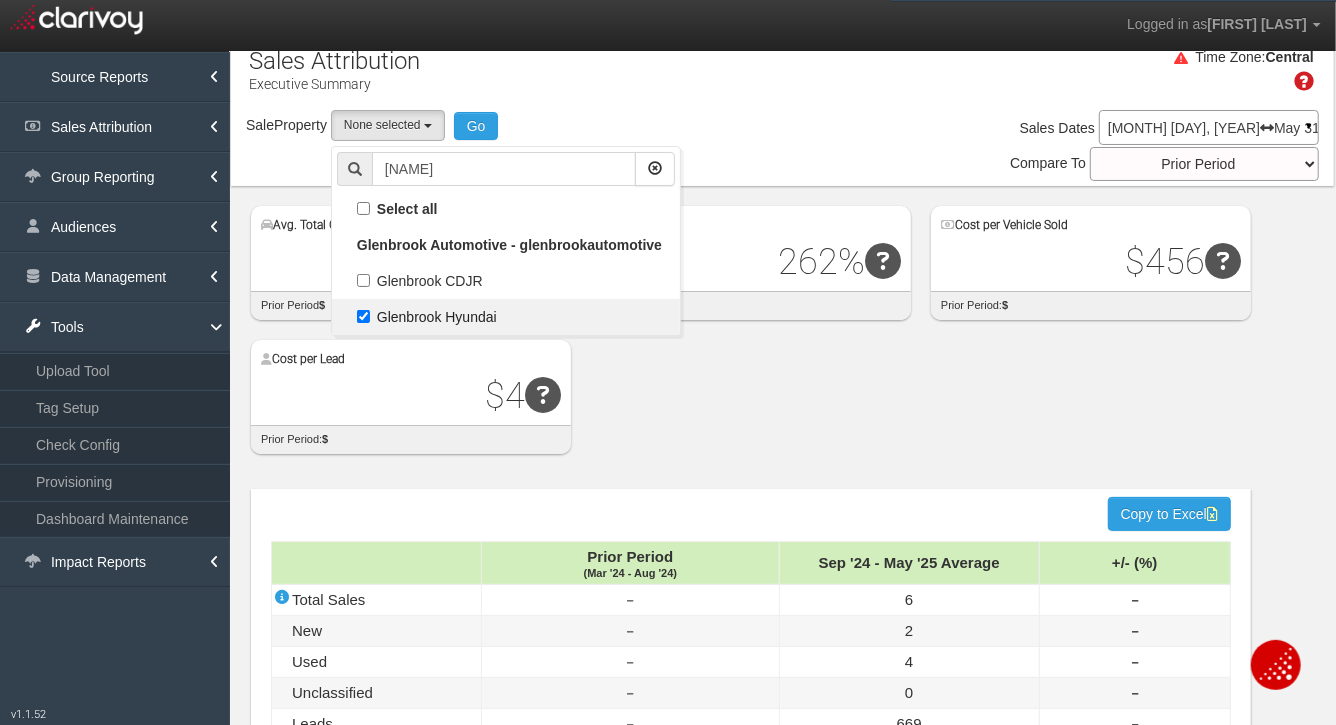 scroll, scrollTop: 20, scrollLeft: 0, axis: vertical 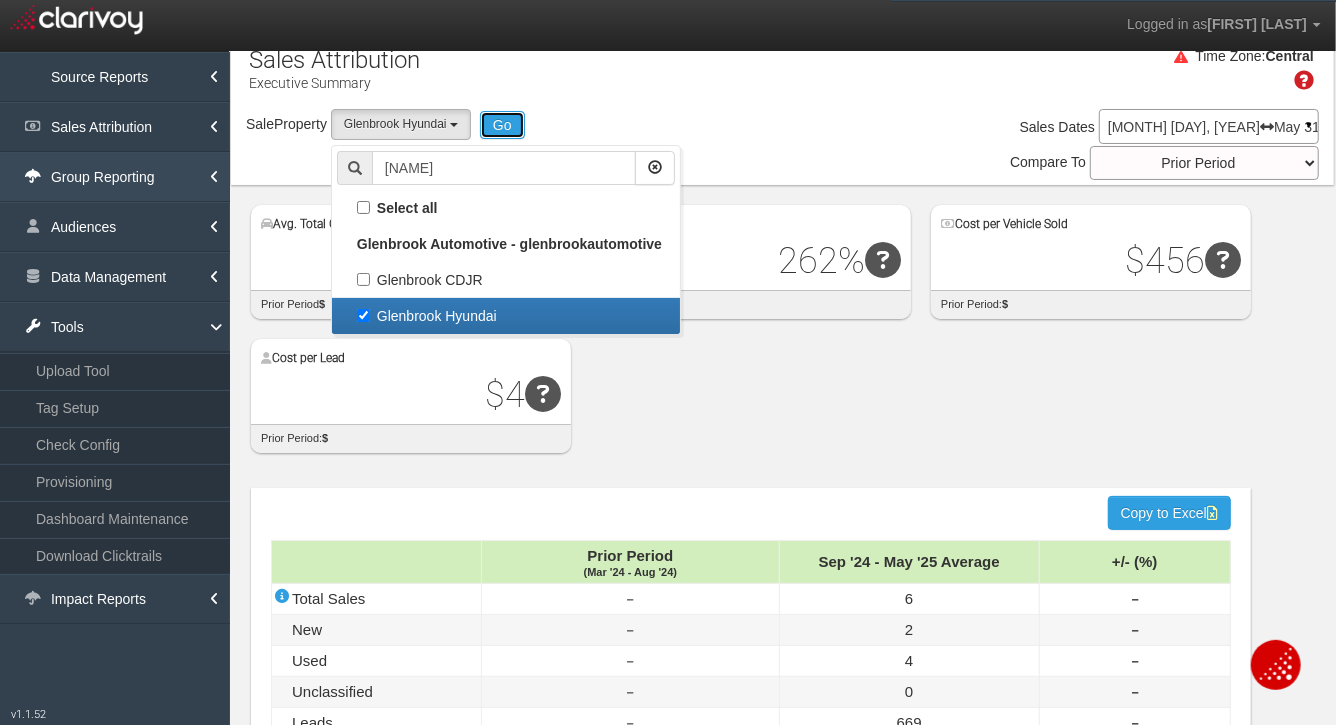 click on "Go" at bounding box center [502, 125] 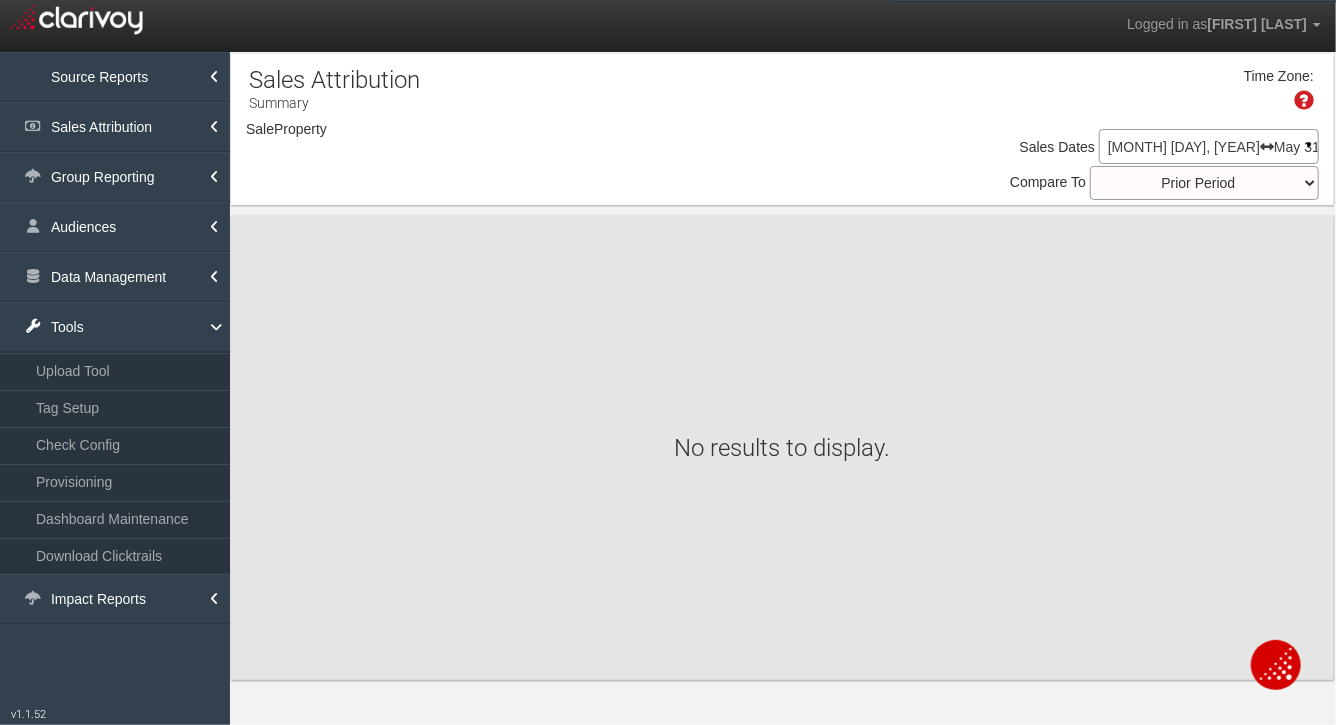 scroll, scrollTop: 0, scrollLeft: 0, axis: both 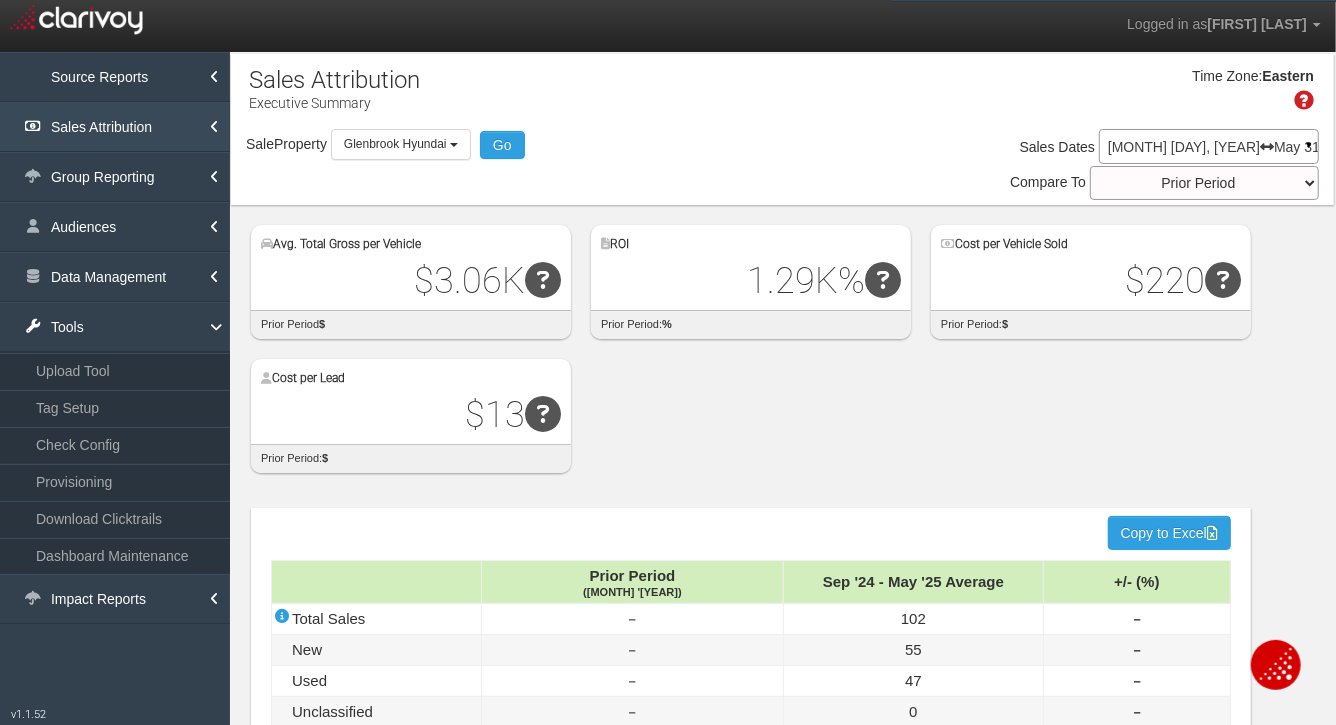 click on "Sales Attribution" at bounding box center (115, 127) 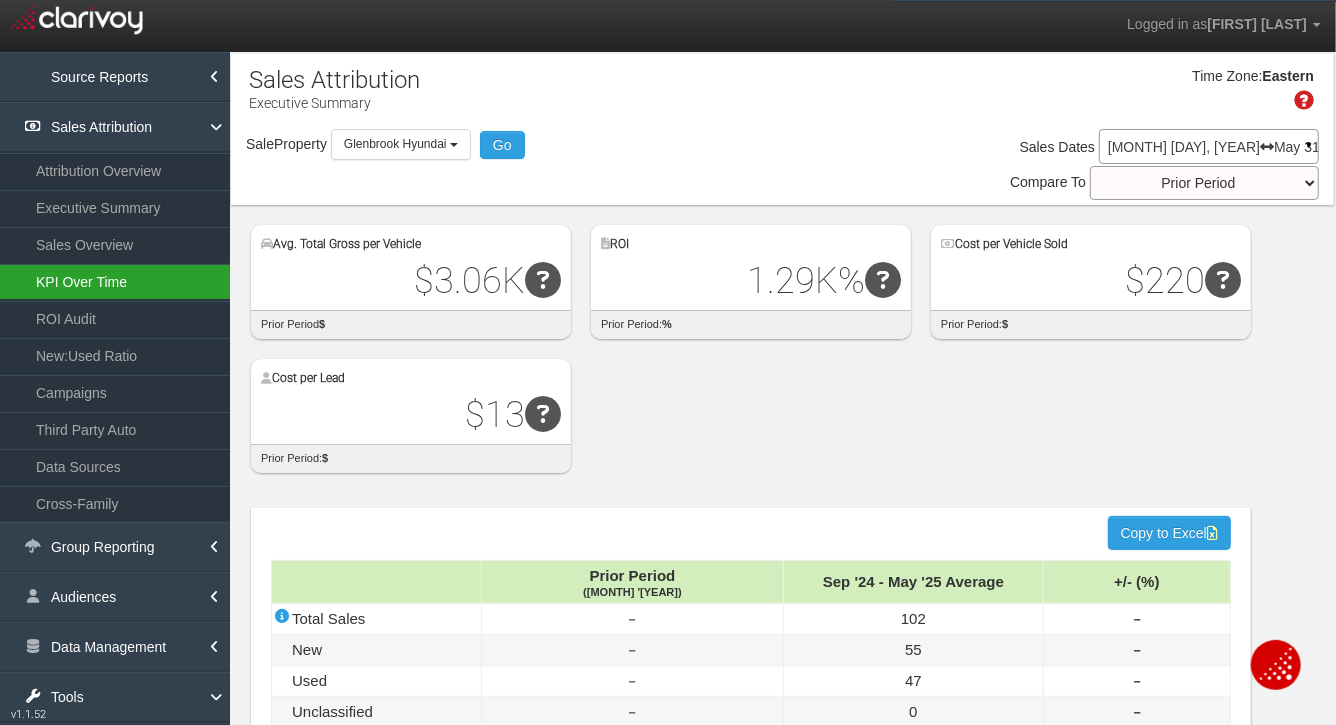 click on "KPI Over Time" at bounding box center (115, 282) 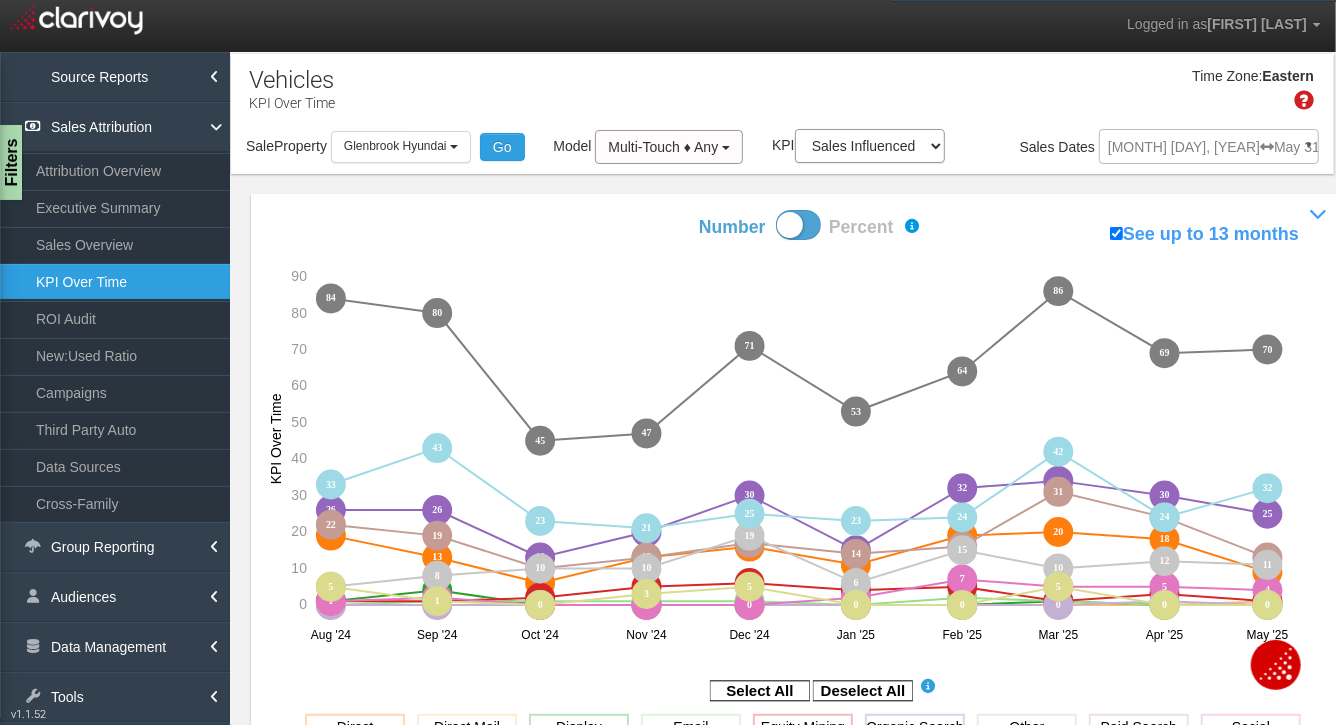 scroll, scrollTop: 390, scrollLeft: 0, axis: vertical 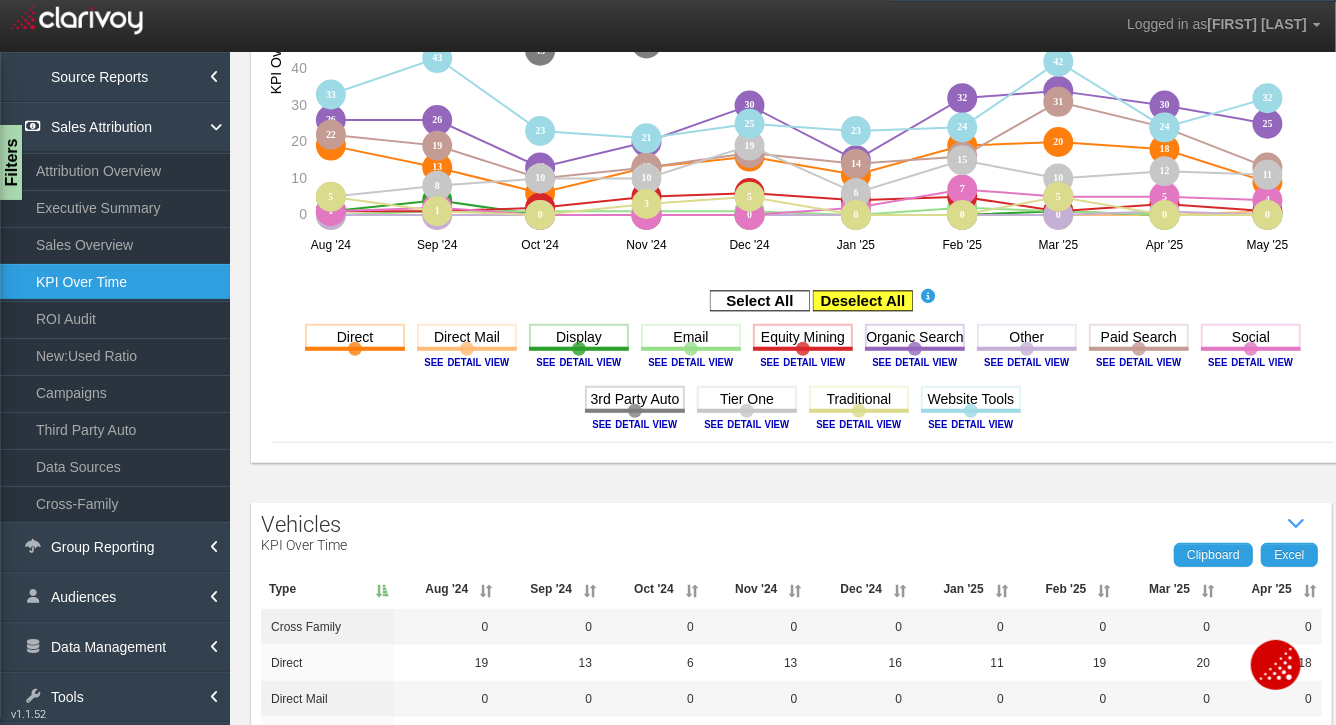 click at bounding box center [863, 301] 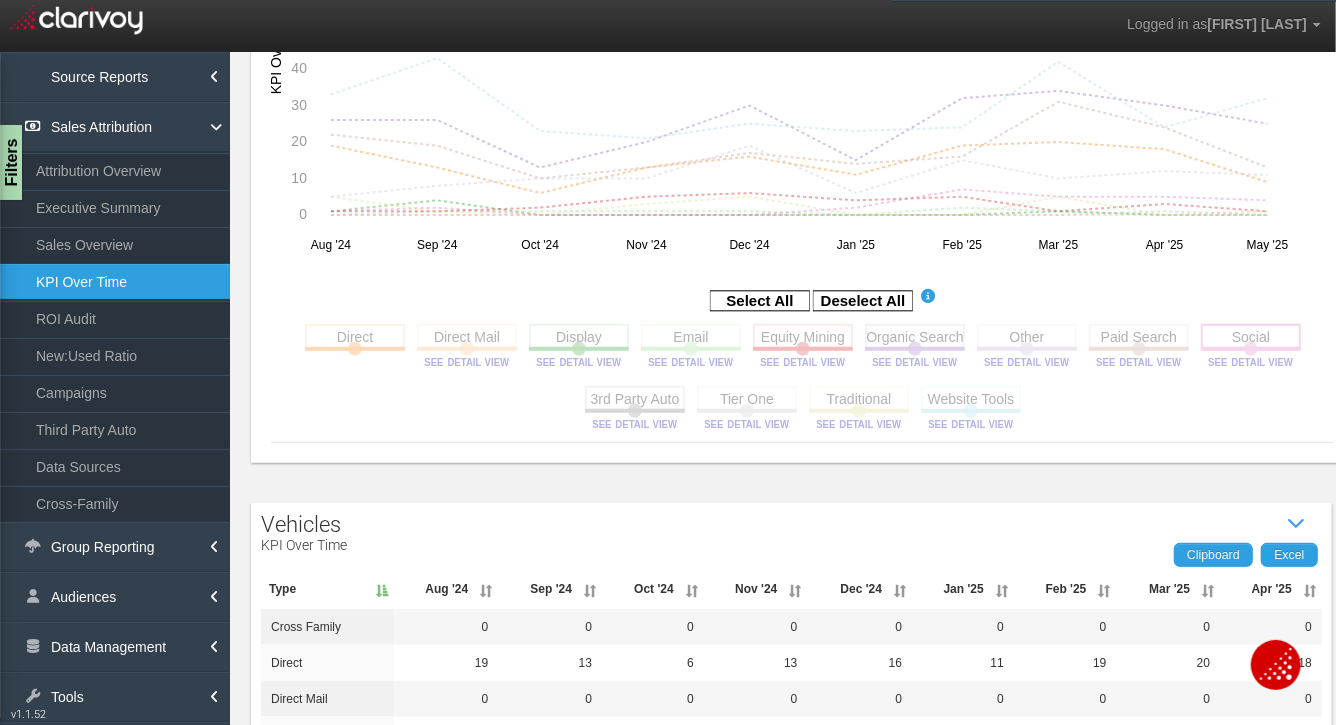 click at bounding box center [1251, 336] 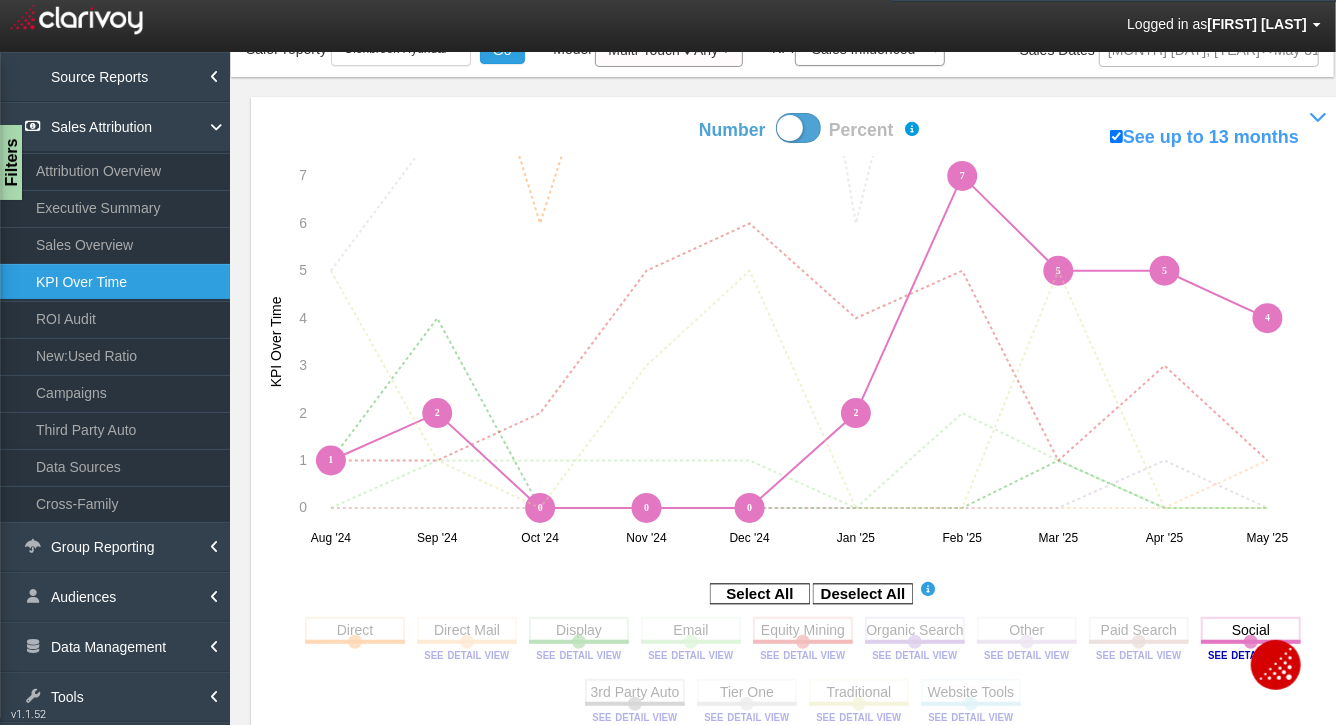 scroll, scrollTop: 48, scrollLeft: 0, axis: vertical 